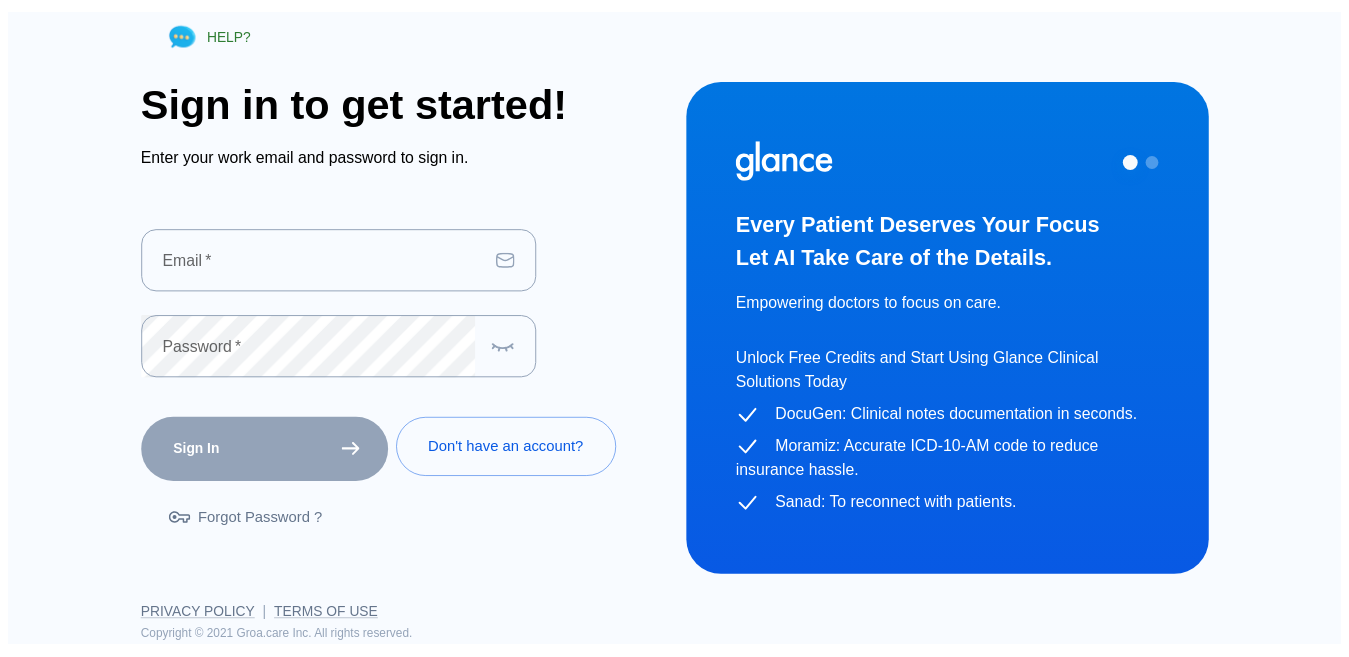 scroll, scrollTop: 0, scrollLeft: 0, axis: both 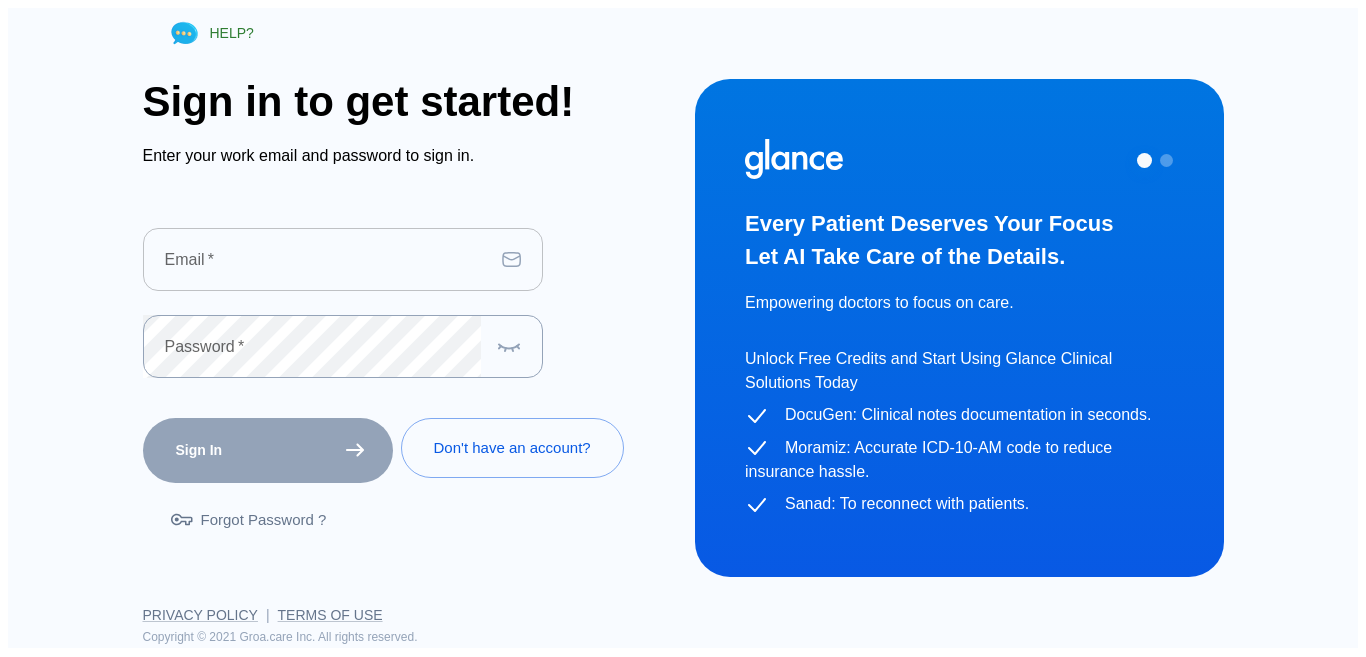 type on "drsallahudinbabar86@gmail.com" 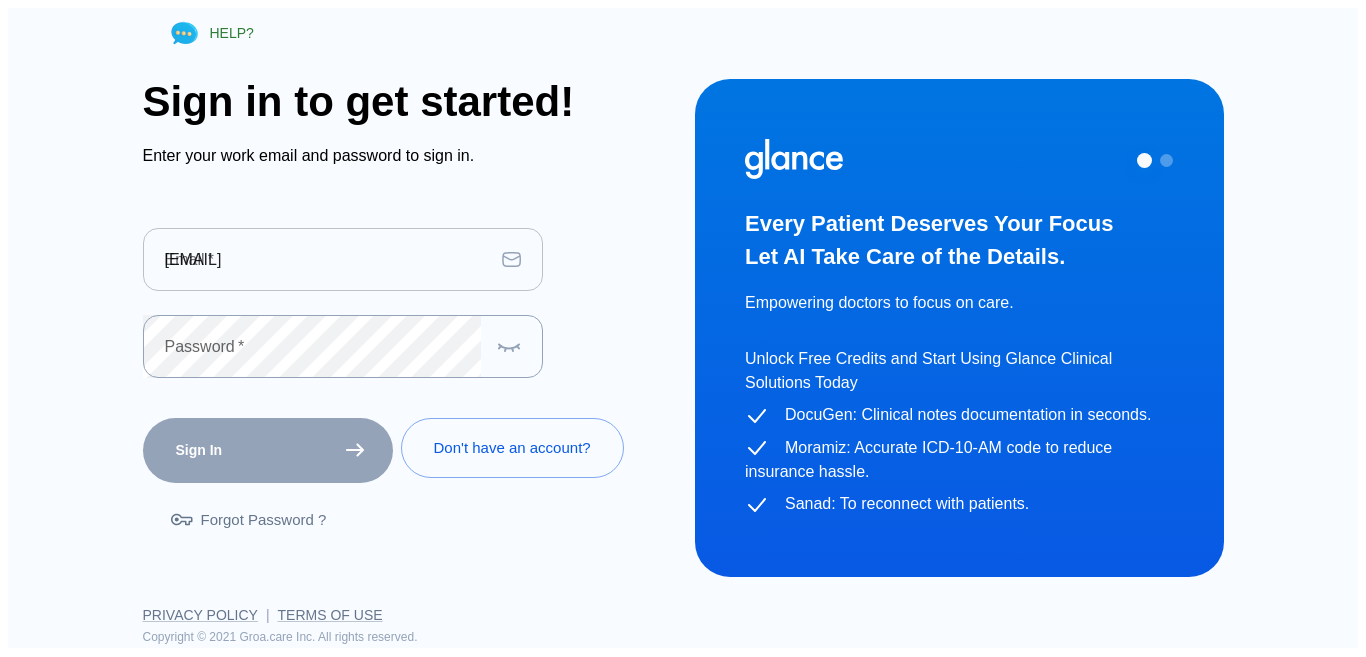 click on "drsallahudinbabar86@gmail.com" at bounding box center (318, 259) 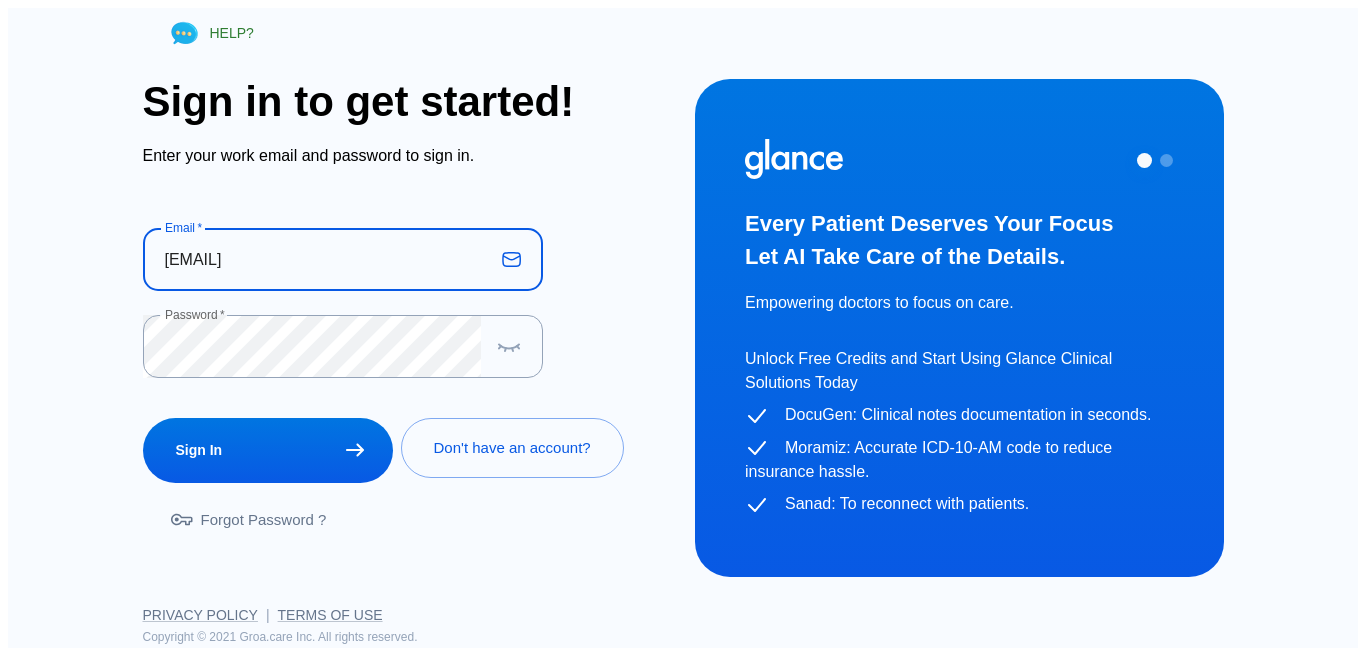 click on "Sign In" at bounding box center [264, 446] 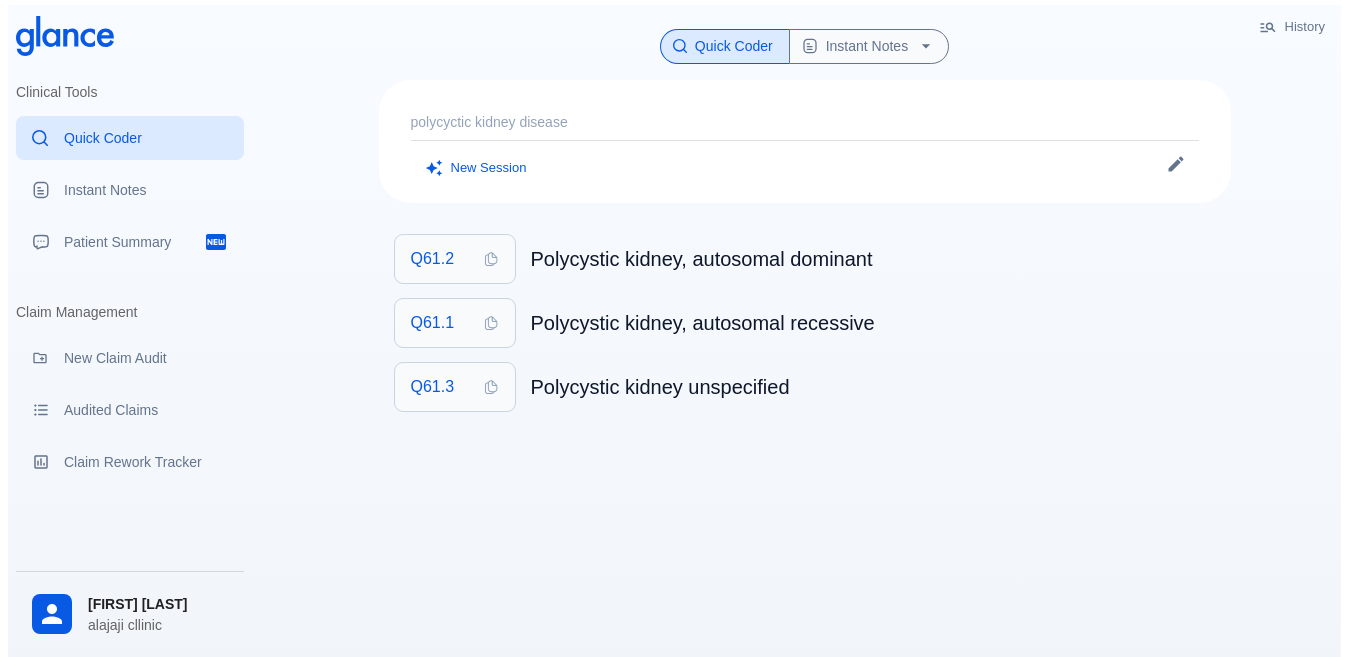 scroll, scrollTop: 48, scrollLeft: 0, axis: vertical 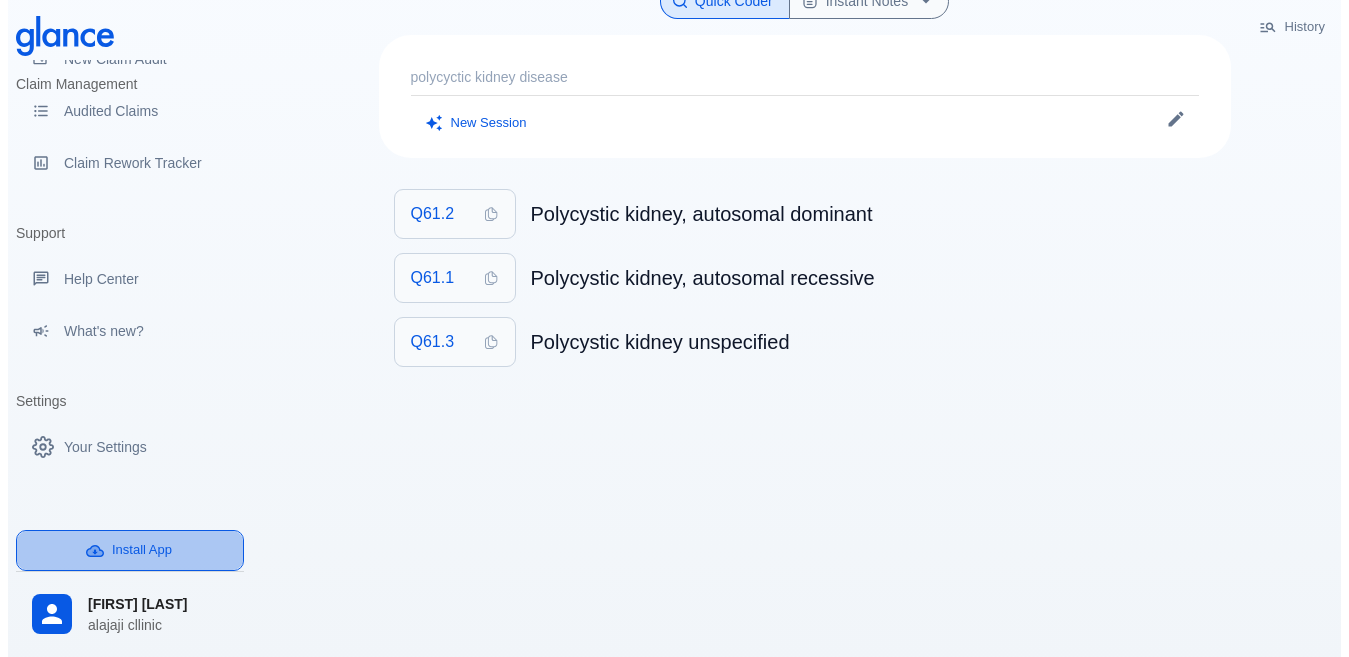 click on "Install App" at bounding box center (130, 550) 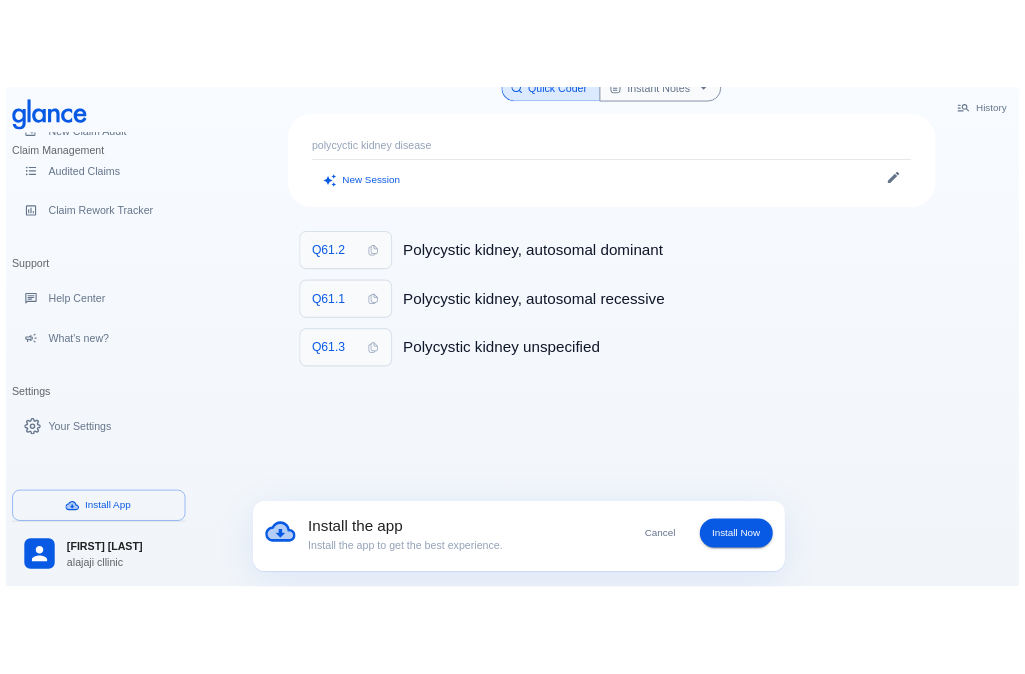 scroll, scrollTop: 303, scrollLeft: 0, axis: vertical 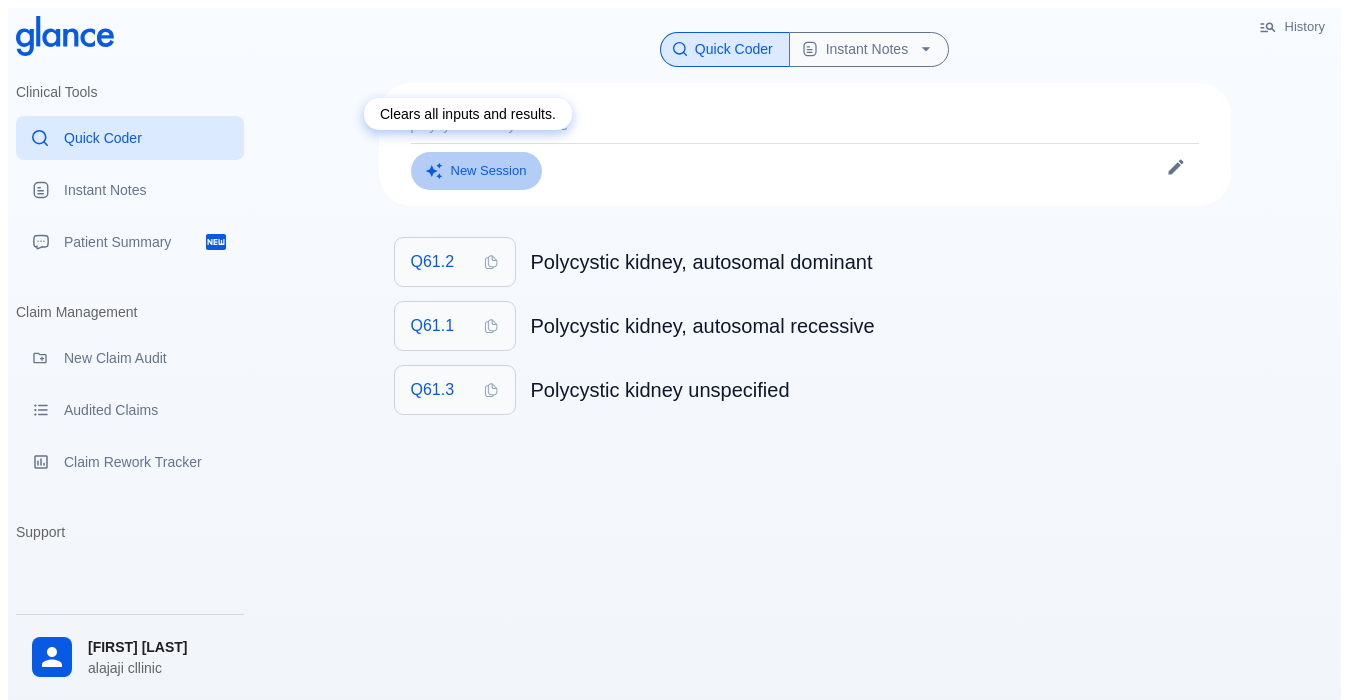 click on "New Session" at bounding box center (477, 171) 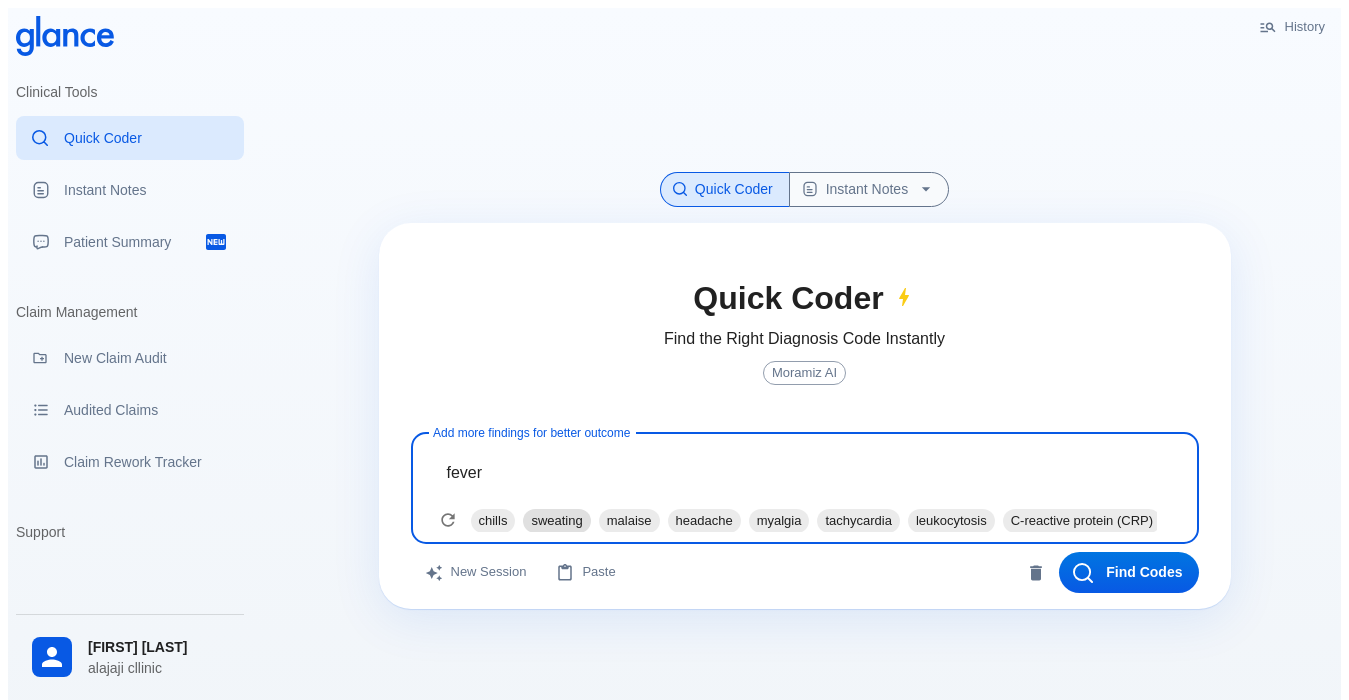 type on "fever" 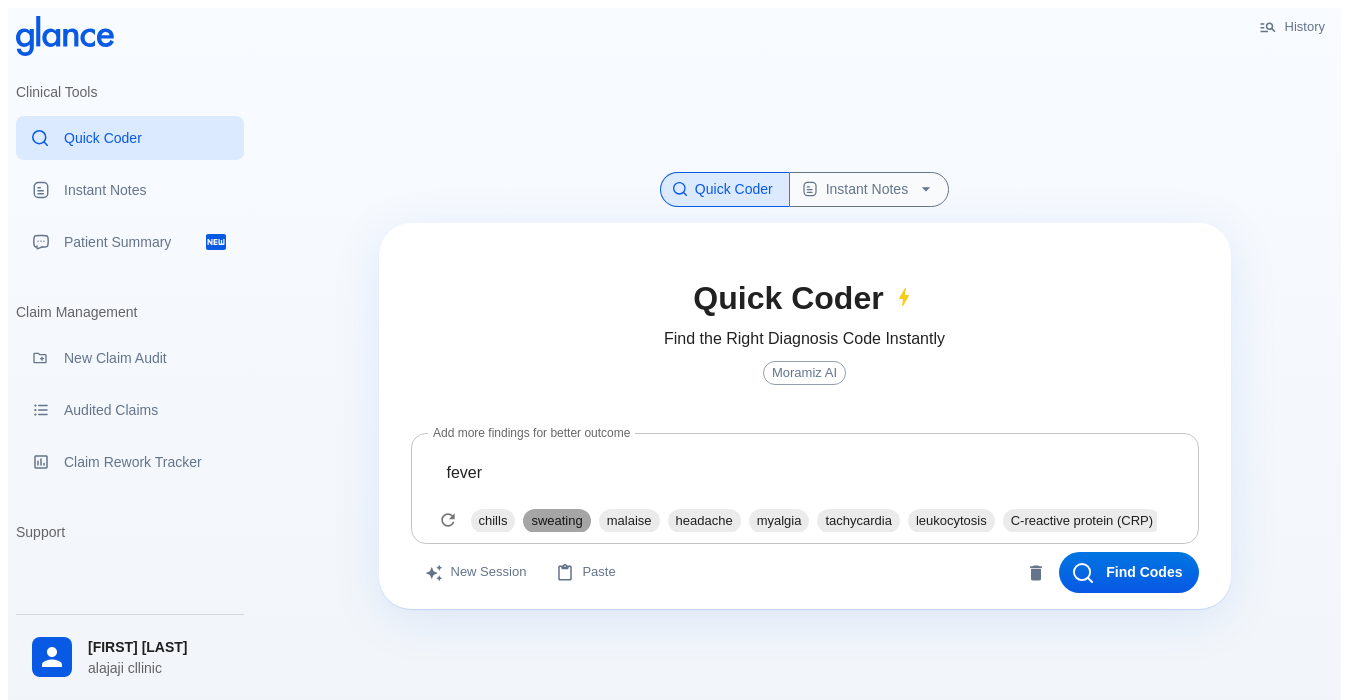 click on "sweating" at bounding box center (493, 520) 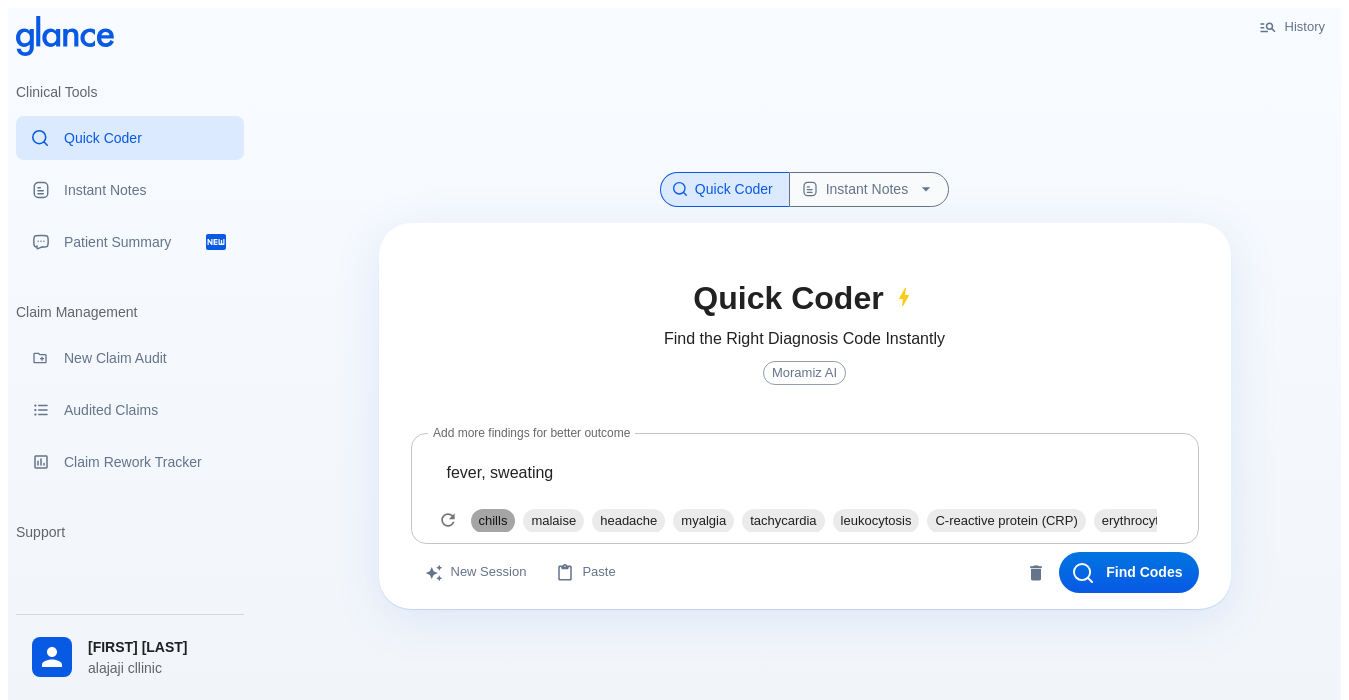 click on "chills" at bounding box center [493, 520] 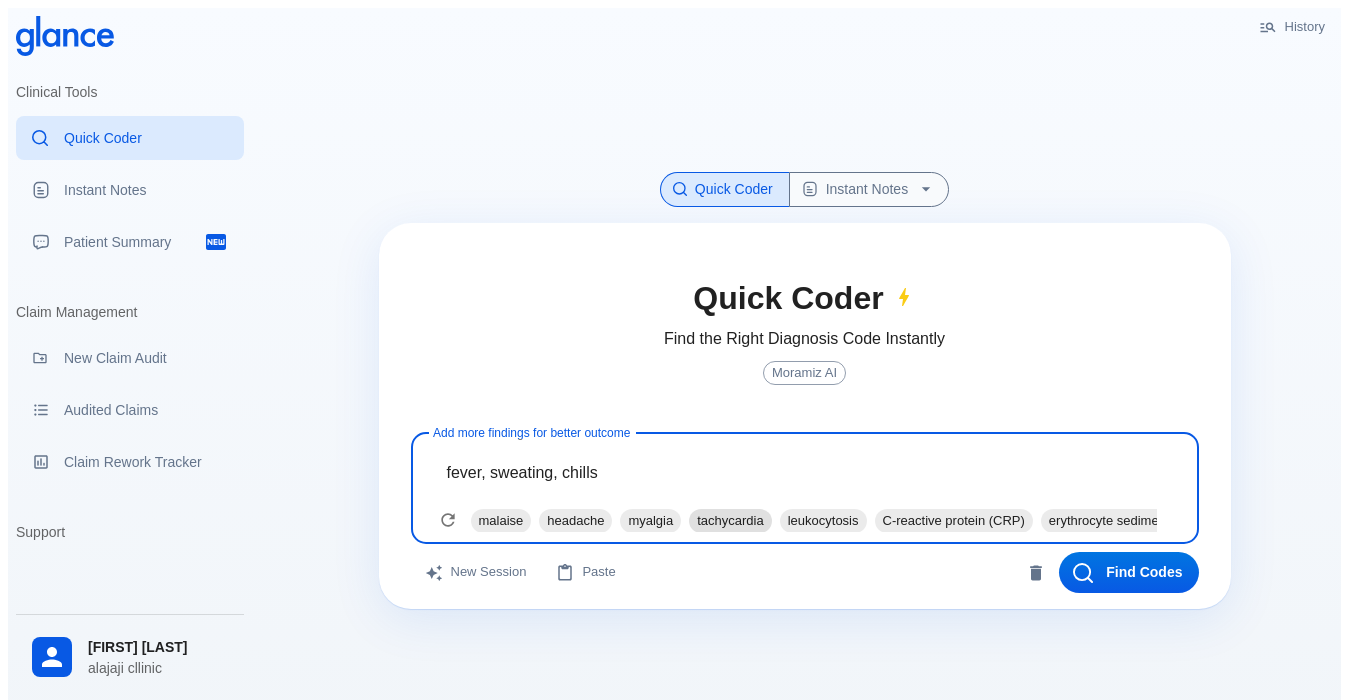 click on "tachycardia" at bounding box center [501, 520] 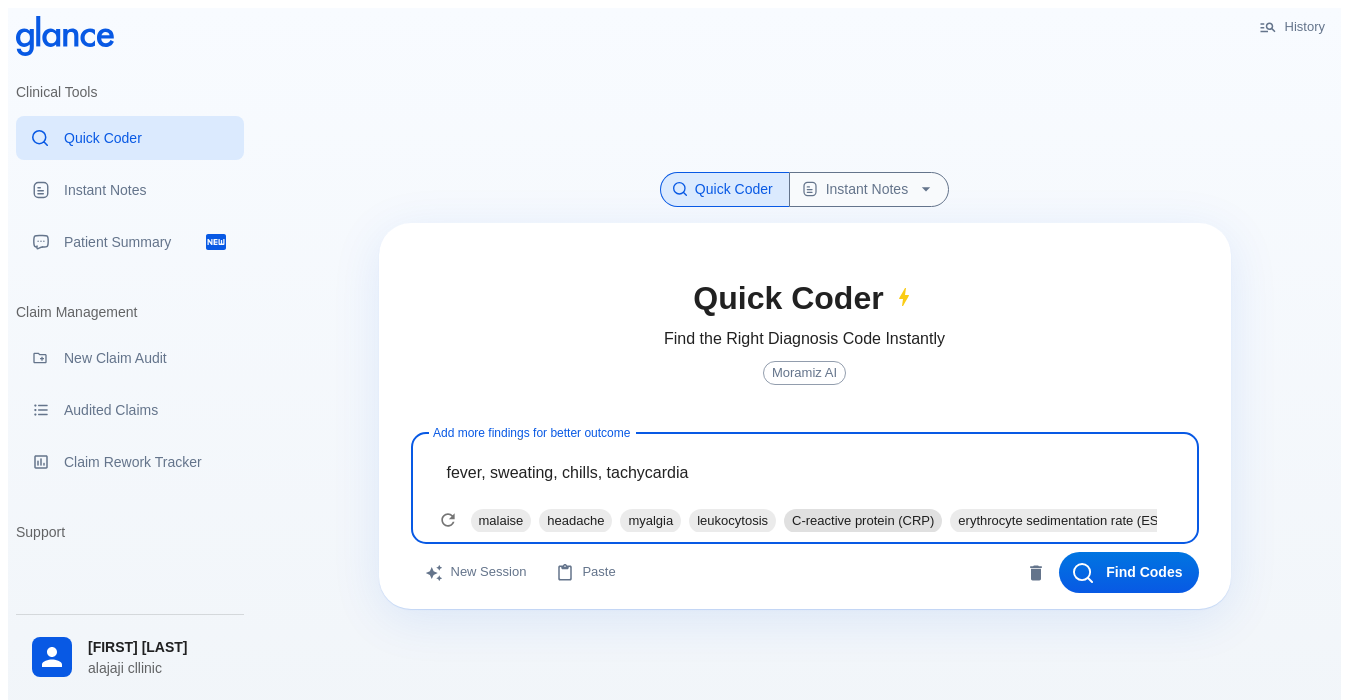 click on "C-reactive protein (CRP)" at bounding box center (501, 520) 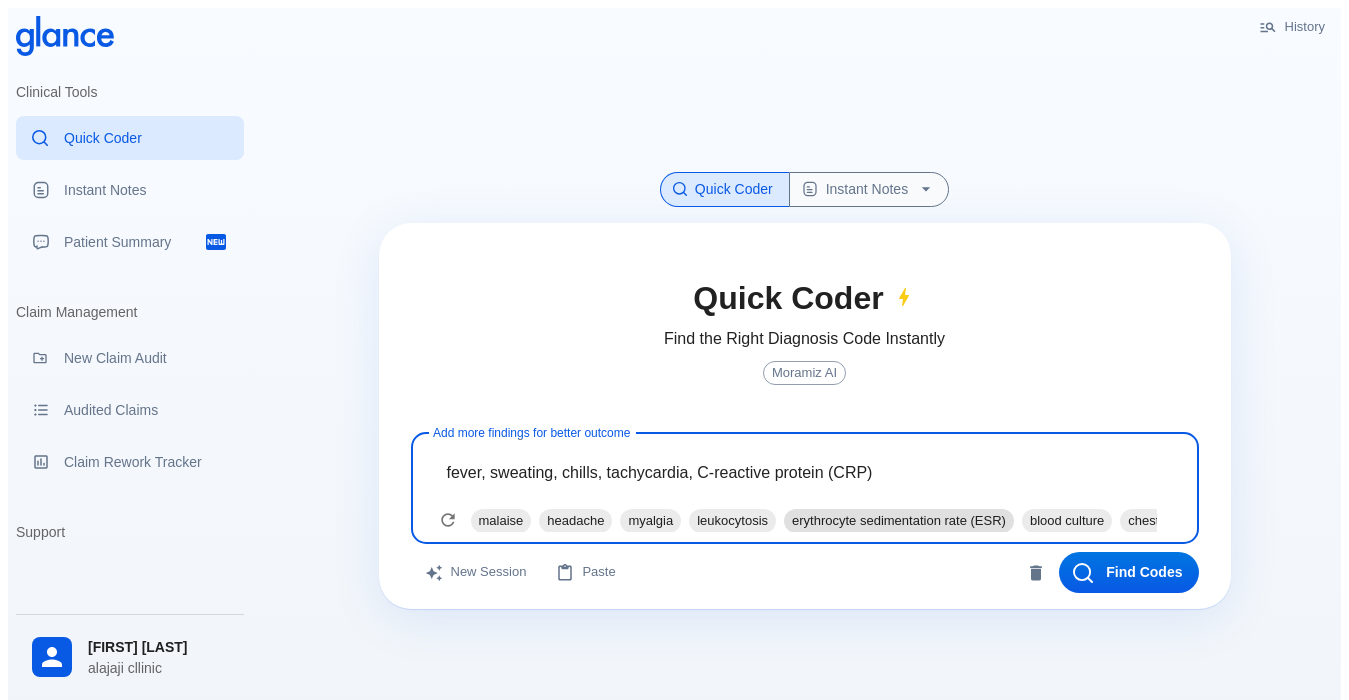 click on "erythrocyte sedimentation rate (ESR)" at bounding box center (501, 520) 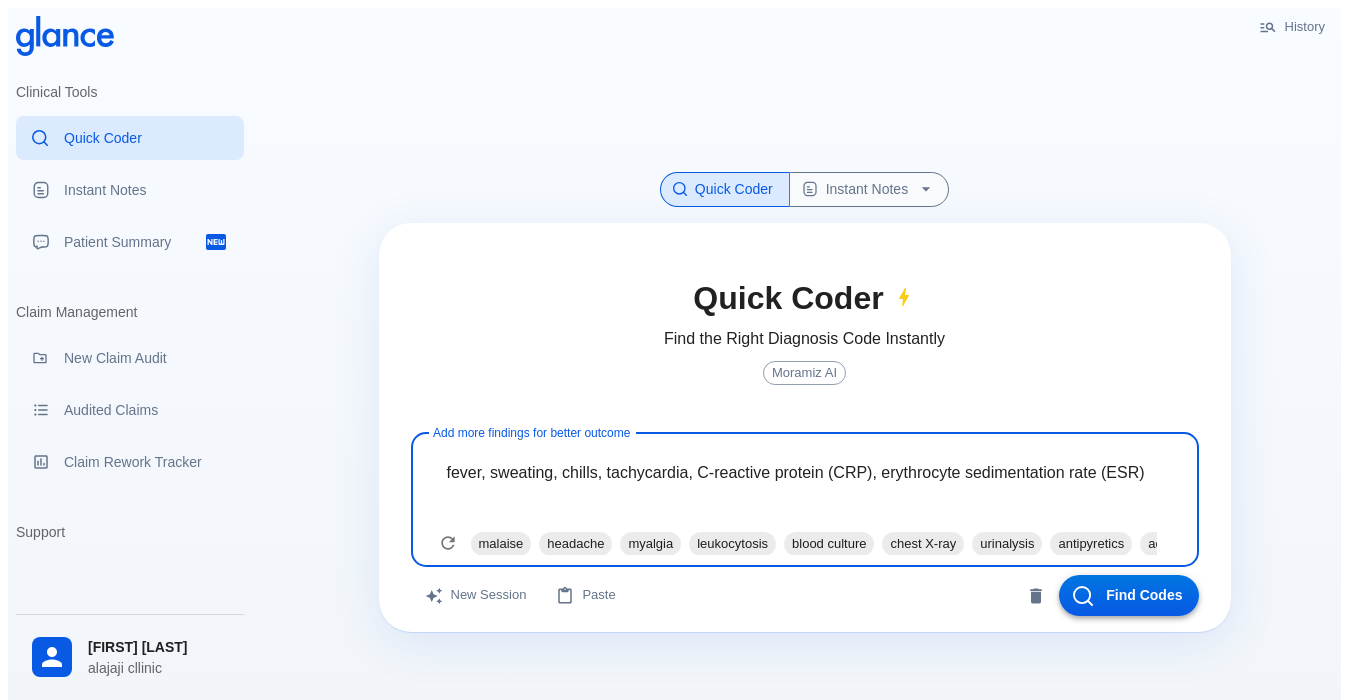 click on "Find Codes" at bounding box center [1129, 595] 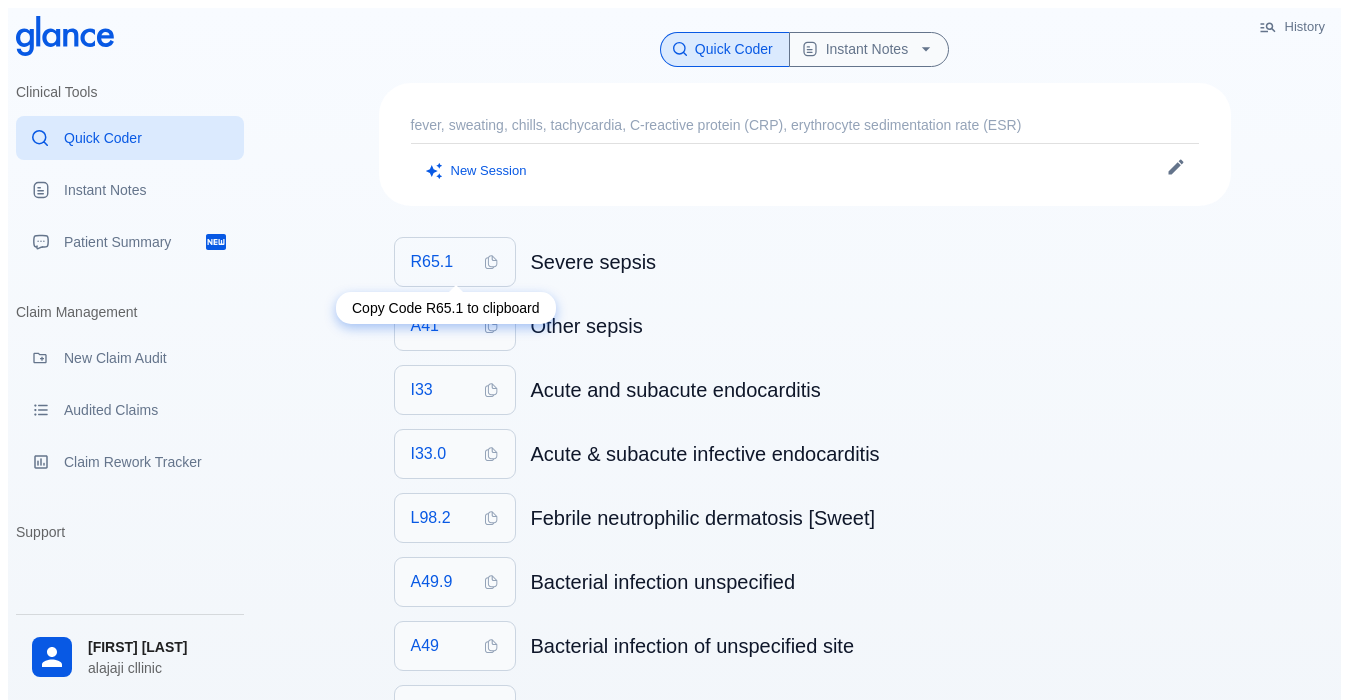 click on "R65.1" at bounding box center (455, 262) 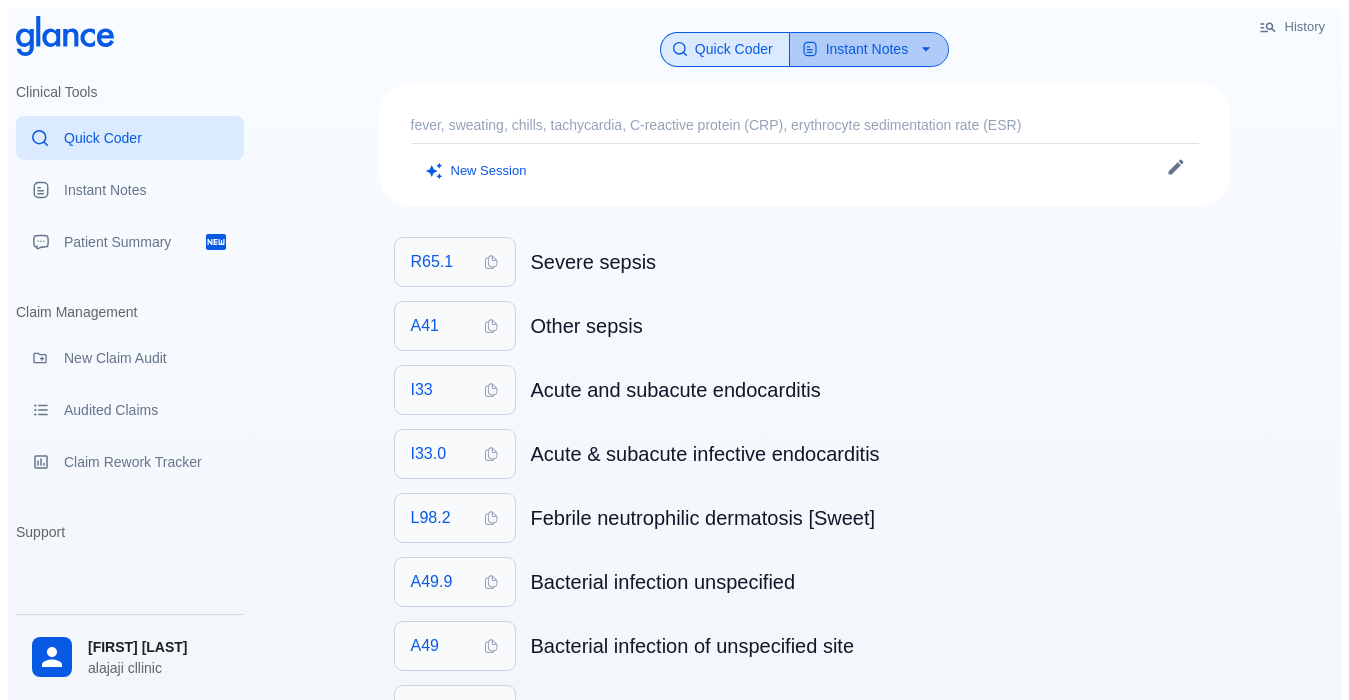 click on "Instant Notes" at bounding box center [869, 49] 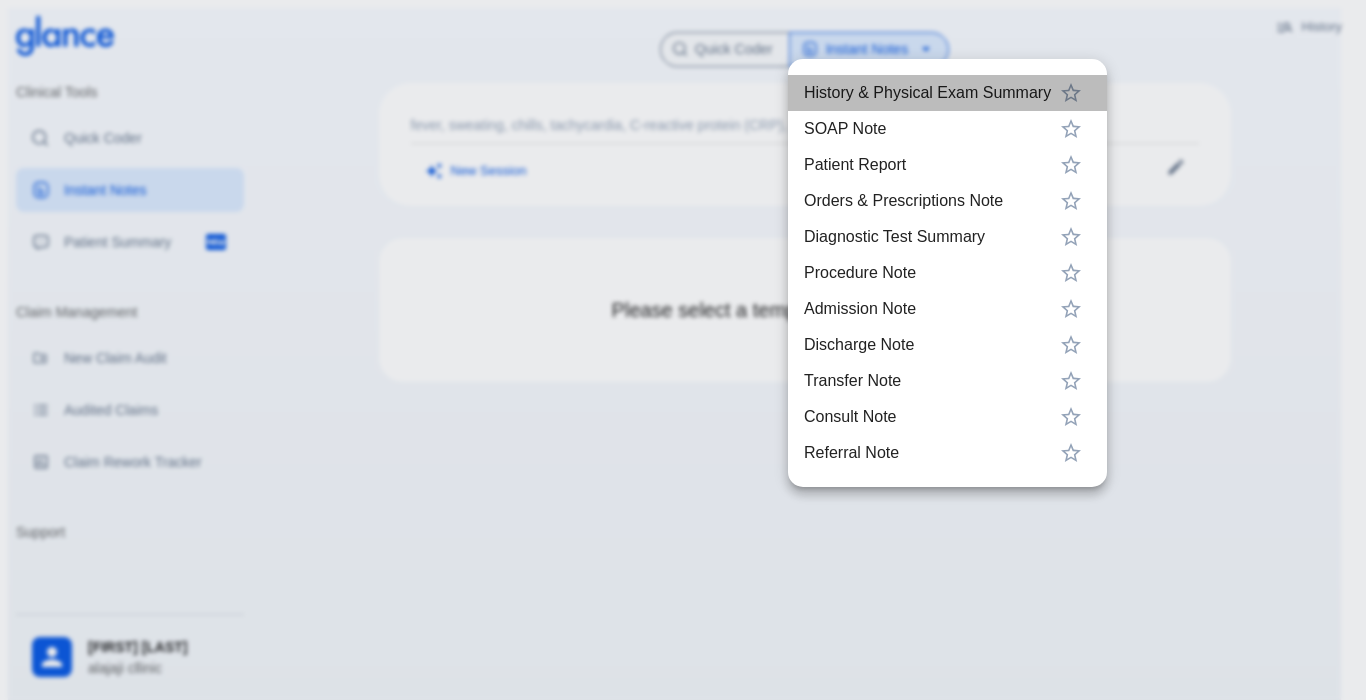 click on "History & Physical Exam Summary" at bounding box center [927, 93] 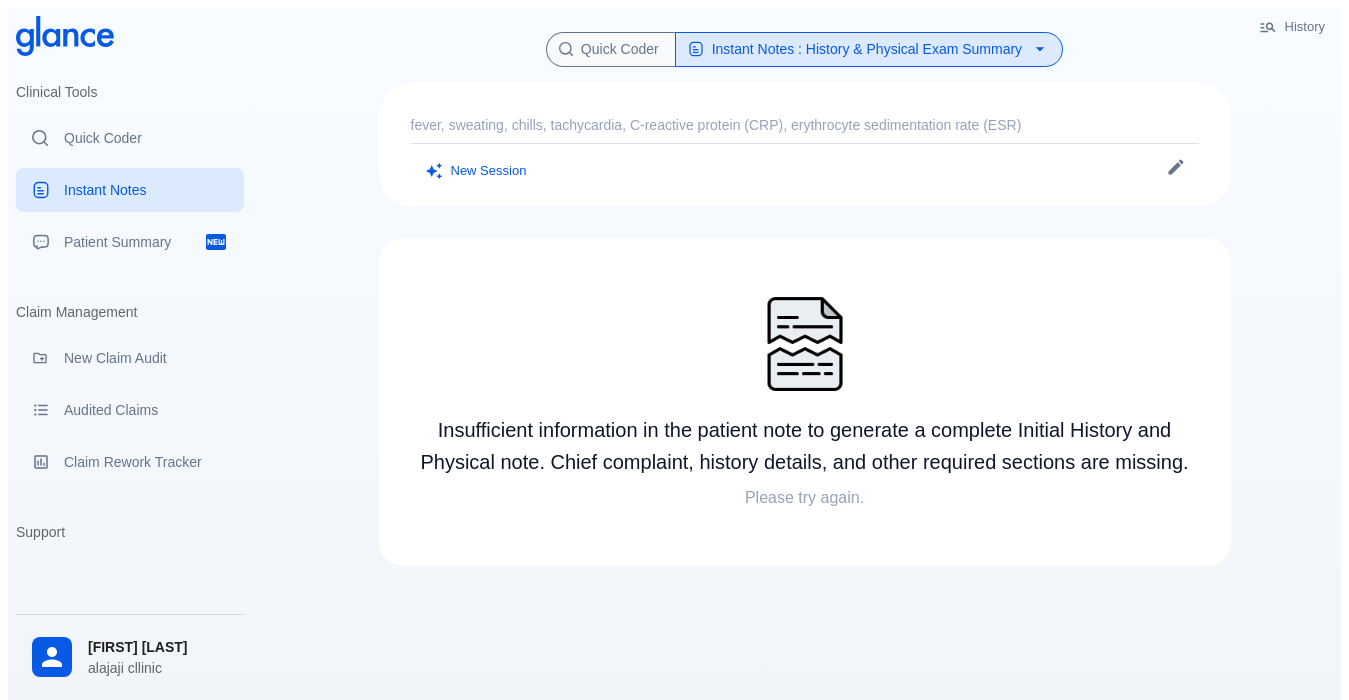 click on "Please try again." at bounding box center [805, 498] 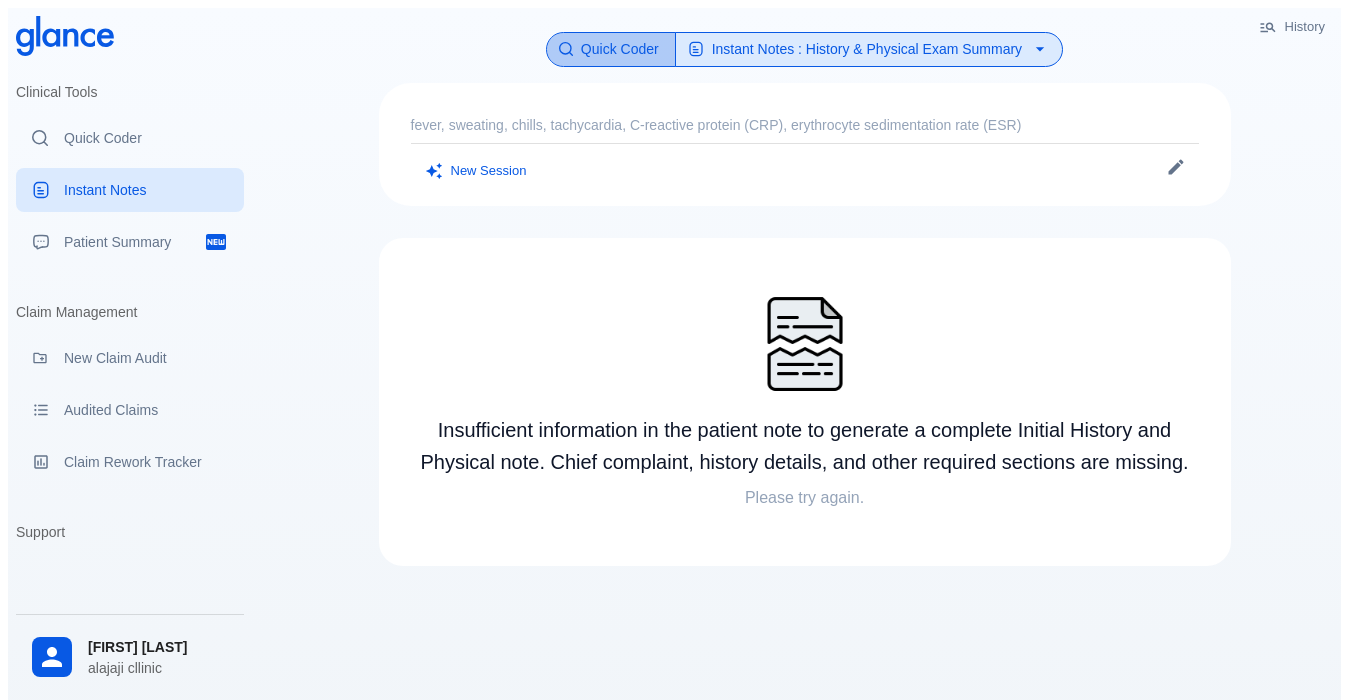 click on "Quick Coder" at bounding box center (611, 49) 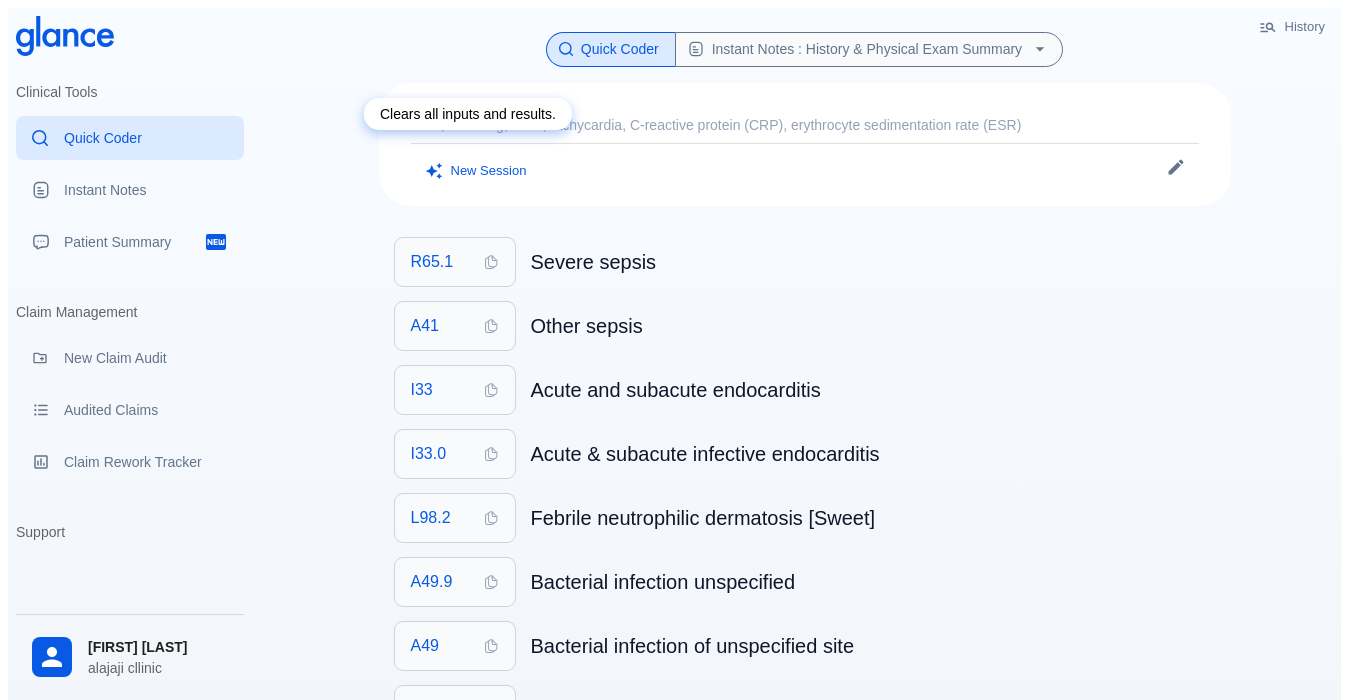 click on "New Session" at bounding box center [477, 171] 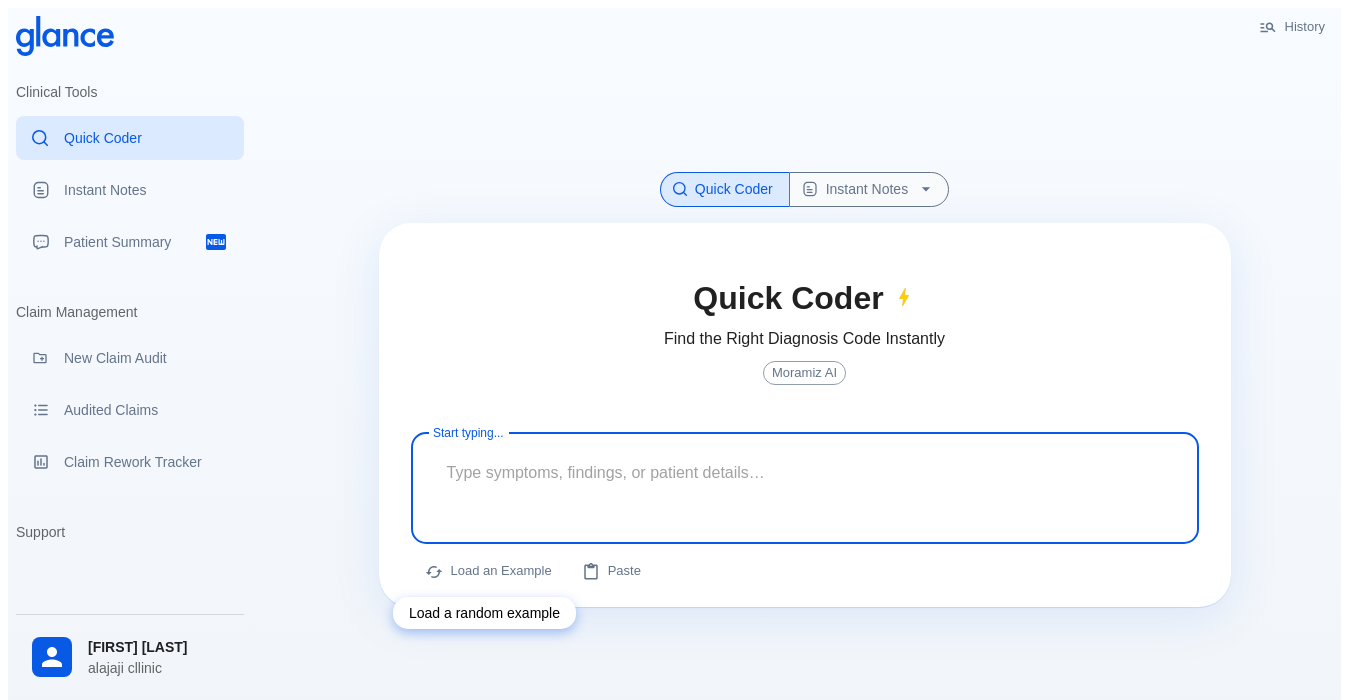 click on "Load an Example" at bounding box center [489, 571] 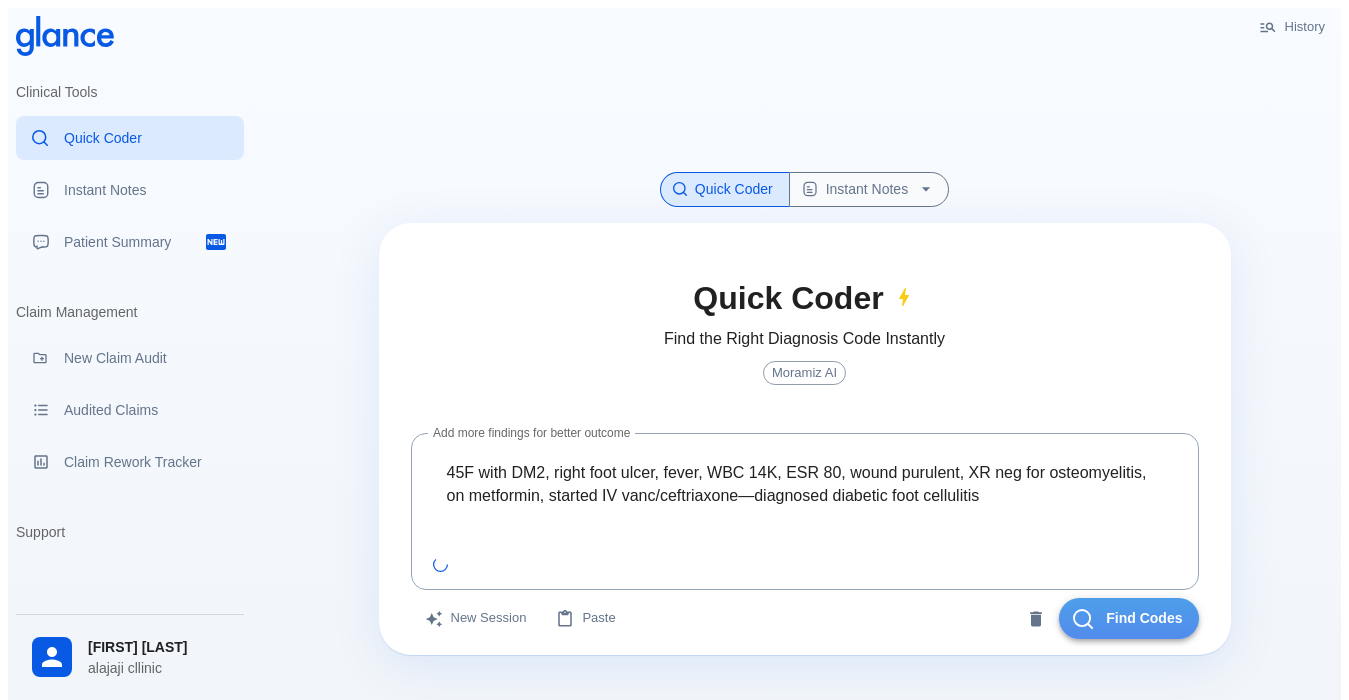 click on "Find Codes" at bounding box center [1129, 618] 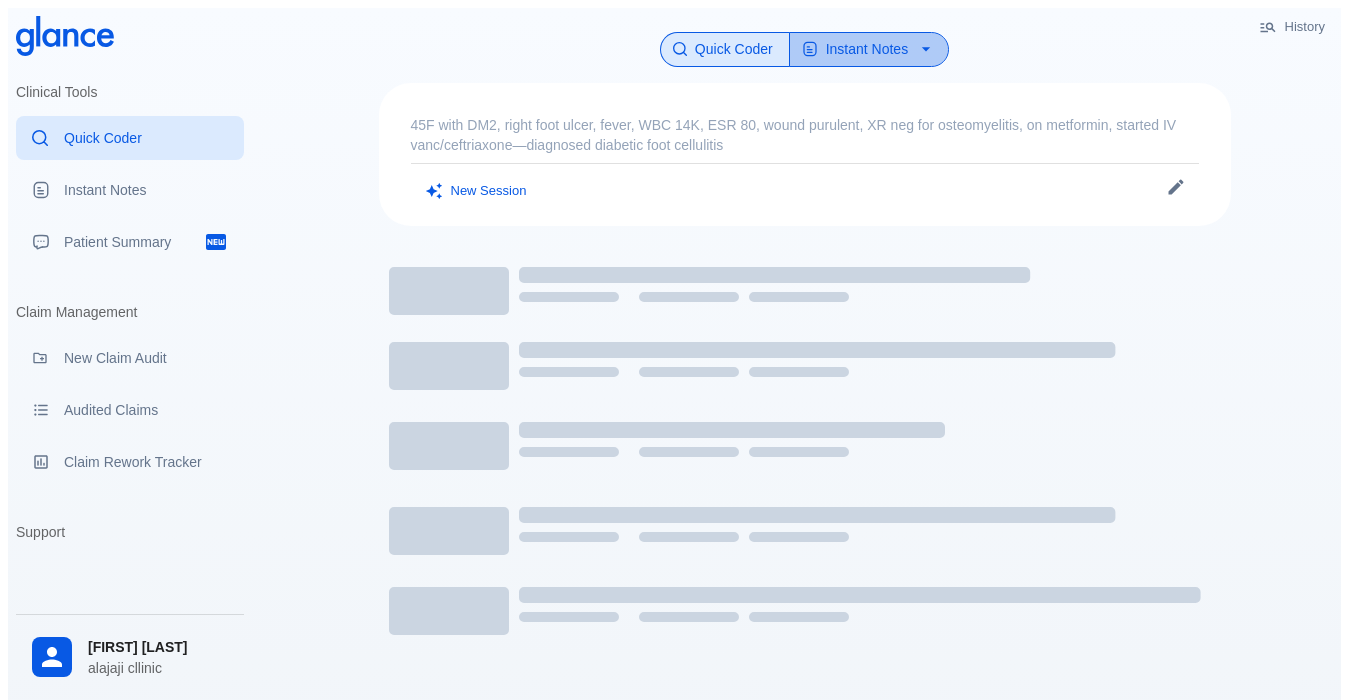 click on "Instant Notes" at bounding box center (869, 49) 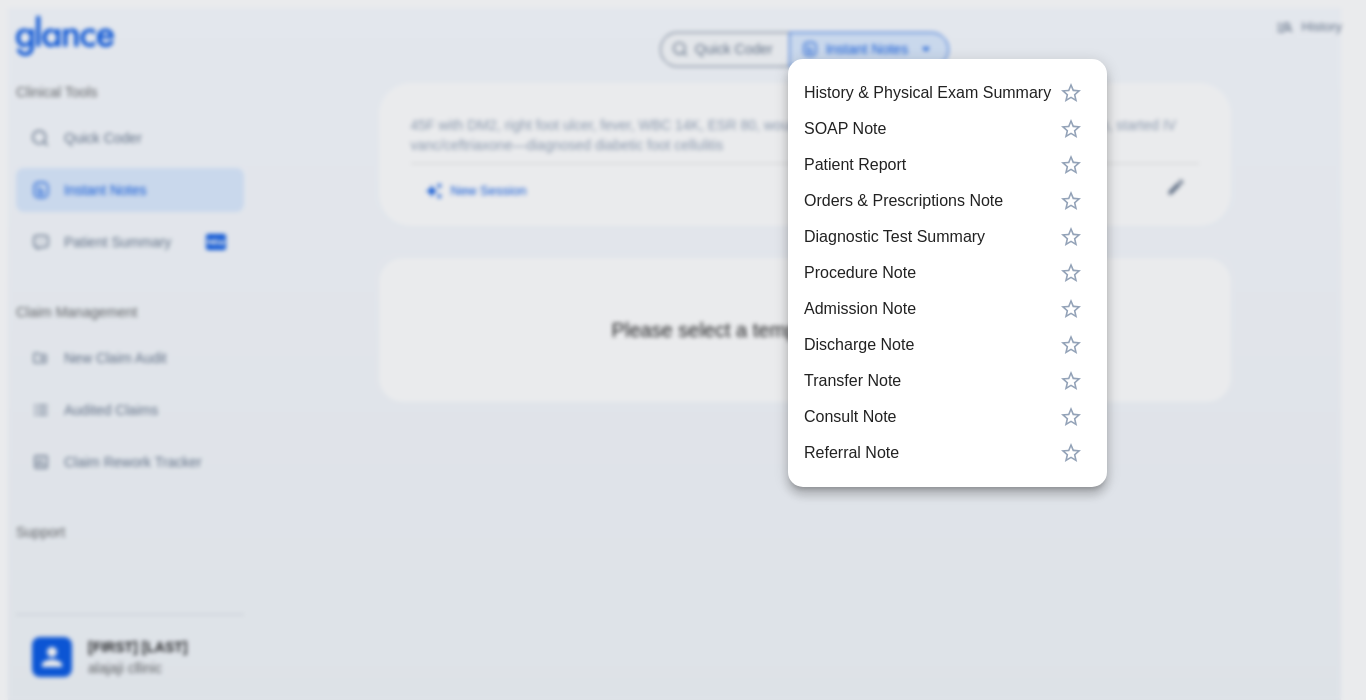 click on "History & Physical Exam Summary" at bounding box center (947, 93) 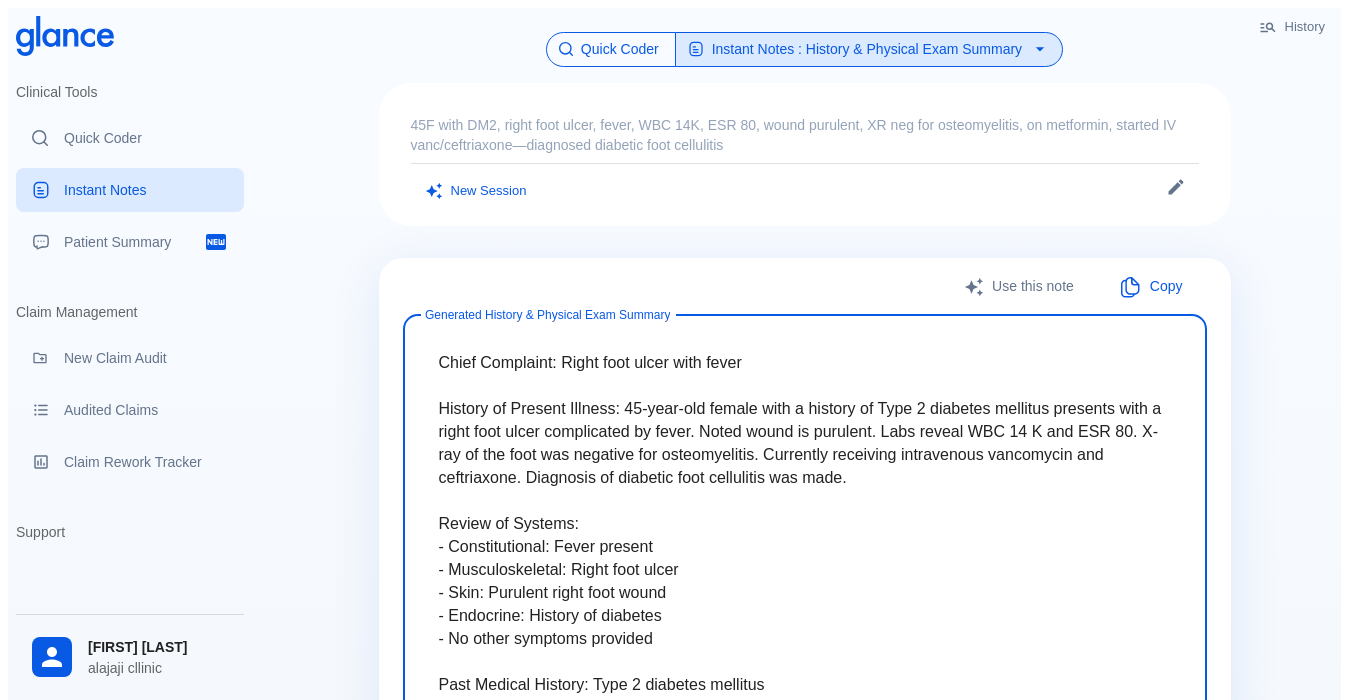click on "Quick Coder" at bounding box center (611, 49) 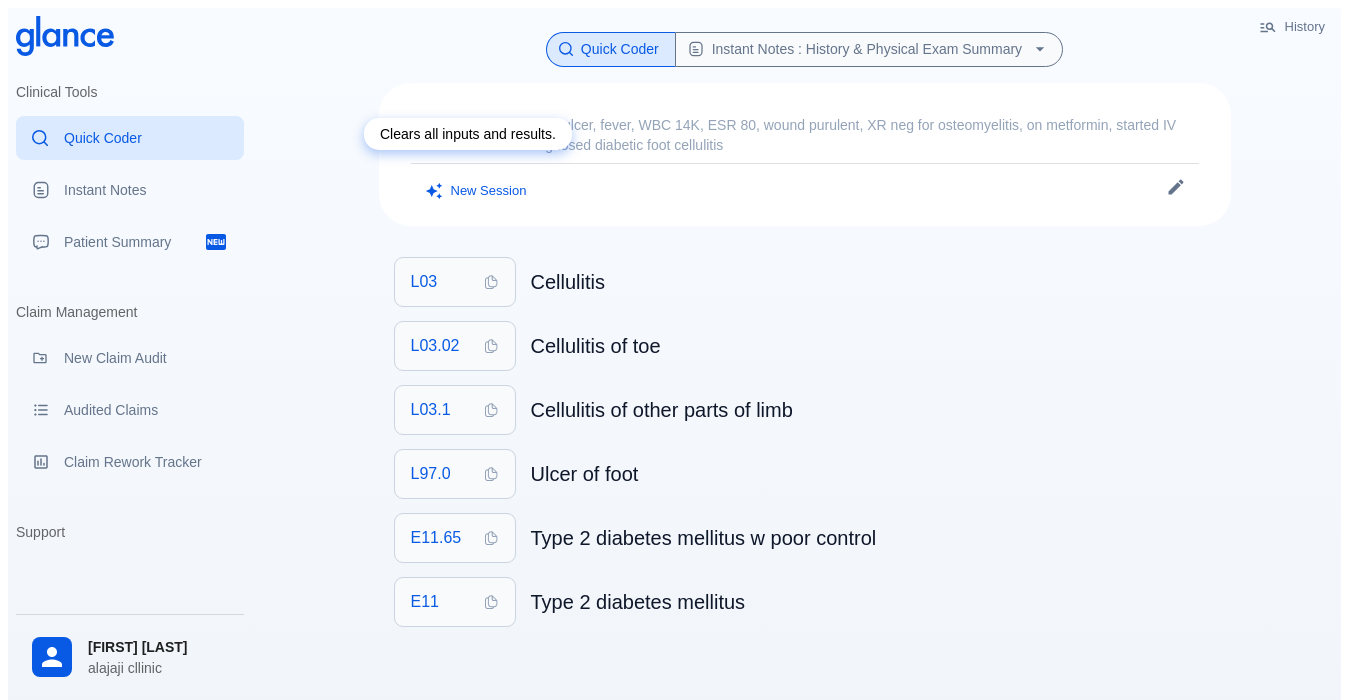 click on "New Session" at bounding box center [477, 191] 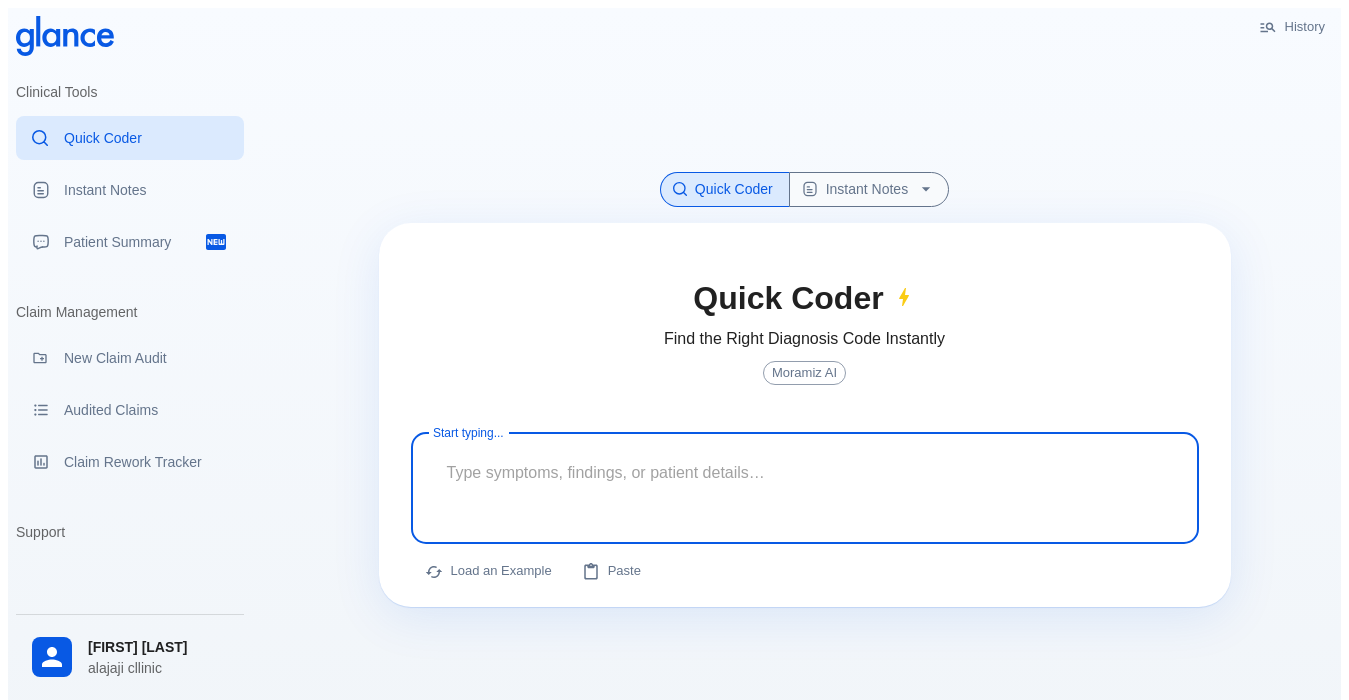 drag, startPoint x: 625, startPoint y: 463, endPoint x: 632, endPoint y: 560, distance: 97.25225 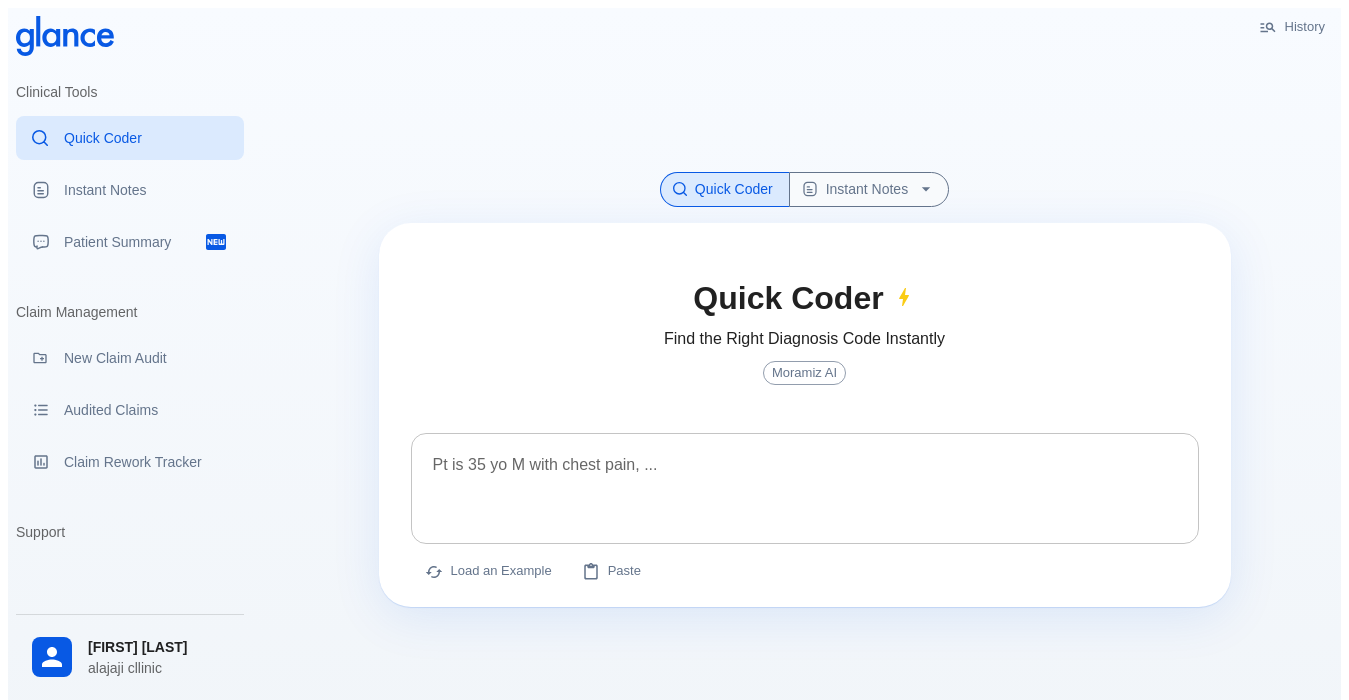 click at bounding box center [805, 472] 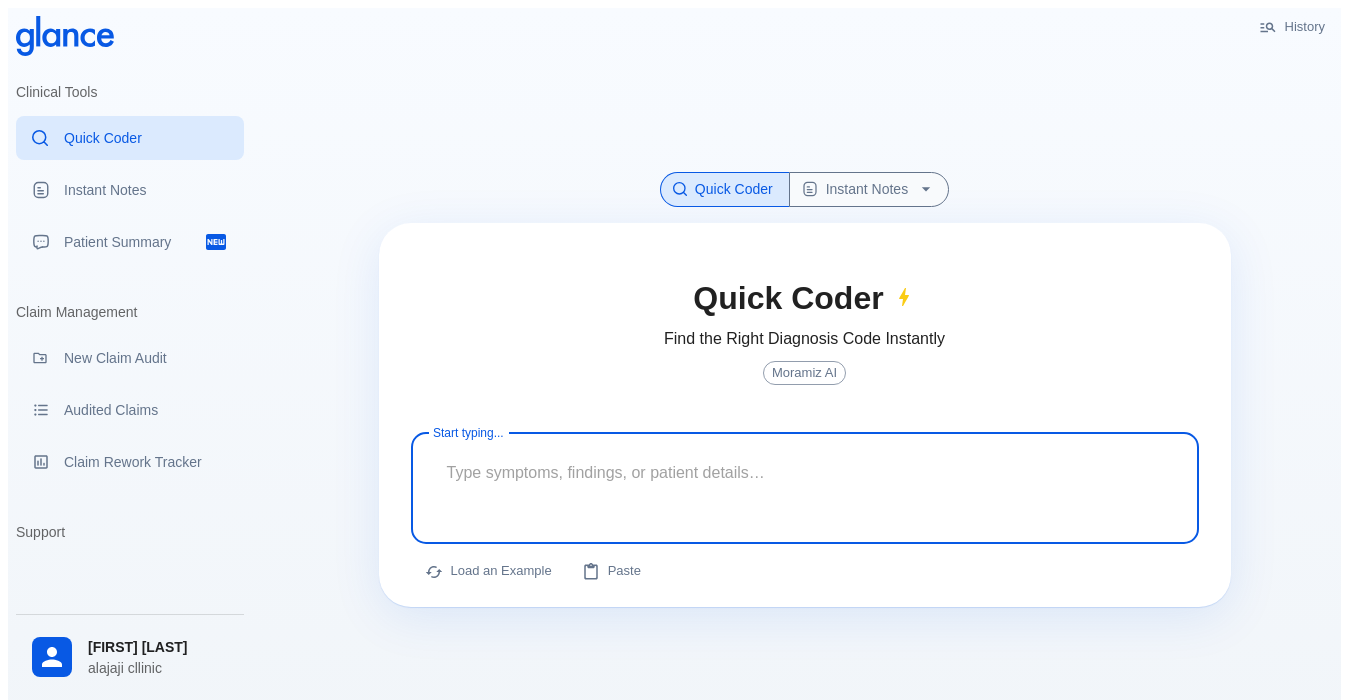 paste on "Vibramycin eye ointment isn't a commonly known product. You might be thinking of Vibramycin (doxycycline) as an oral antibiotic. However, there's an ointment called Terramycin that's sometimes used for eye infections, and it contains oxytetracycline. Could you be referring to that or something else?" 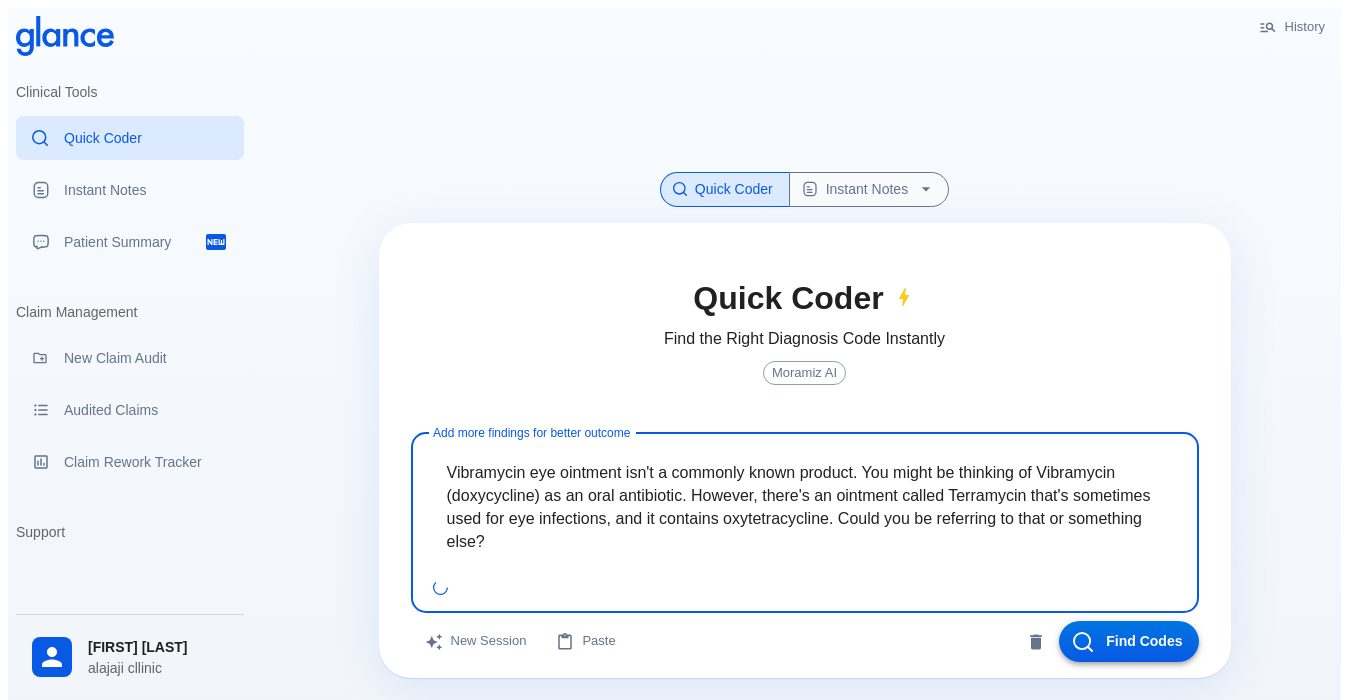 type on "Vibramycin eye ointment isn't a commonly known product. You might be thinking of Vibramycin (doxycycline) as an oral antibiotic. However, there's an ointment called Terramycin that's sometimes used for eye infections, and it contains oxytetracycline. Could you be referring to that or something else?" 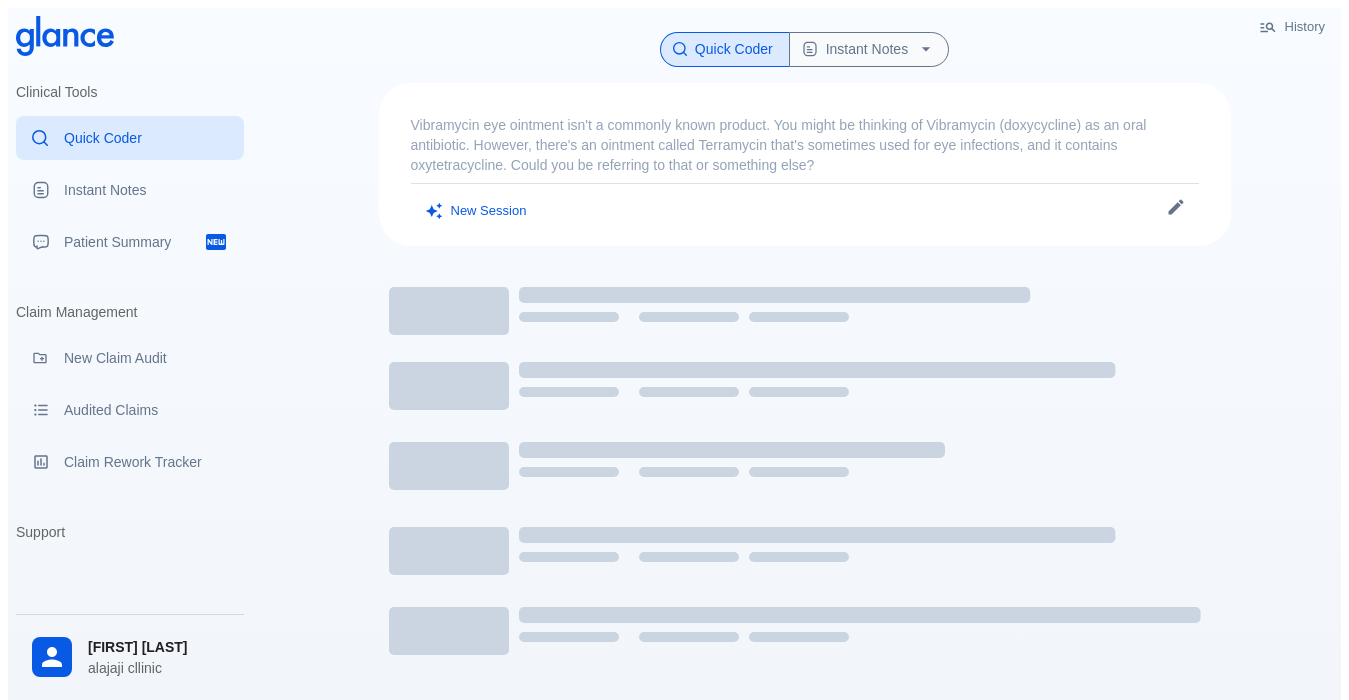 click on "History Quick Coder Instant Notes   Vibramycin eye ointment isn't a commonly known product. You might be thinking of Vibramycin (doxycycline) as an oral antibiotic. However, there's an ointment called Terramycin that's sometimes used for eye infections, and it contains oxytetracycline. Could you be referring to that or something else? New Session Loading..." at bounding box center (804, 407) 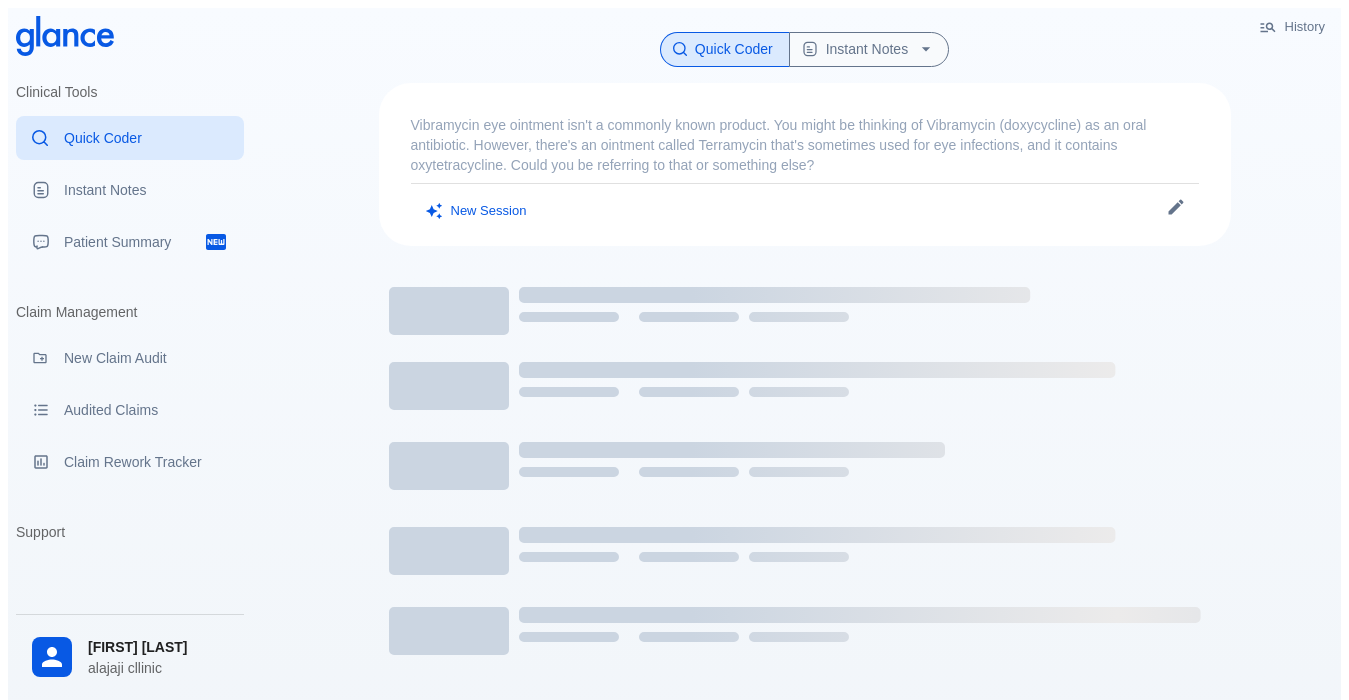 click at bounding box center [1176, 207] 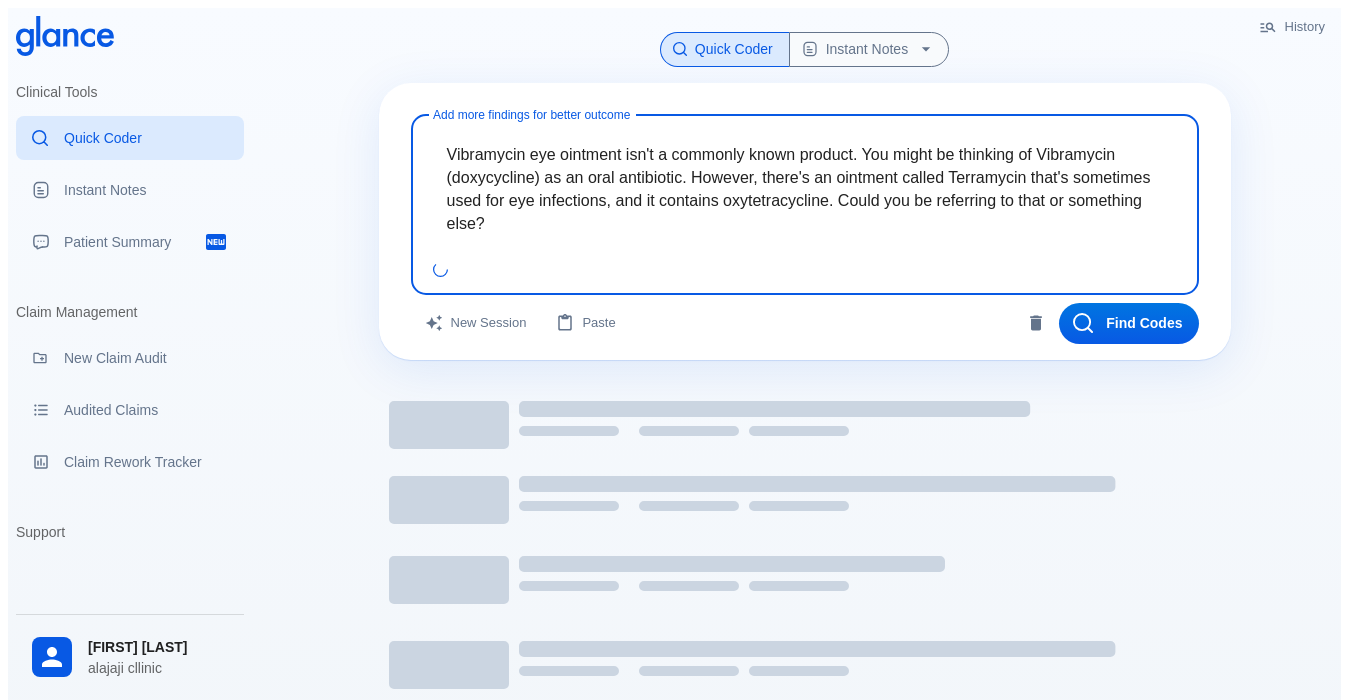 click on "Vibramycin eye ointment isn't a commonly known product. You might be thinking of Vibramycin (doxycycline) as an oral antibiotic. However, there's an ointment called Terramycin that's sometimes used for eye infections, and it contains oxytetracycline. Could you be referring to that or something else?" at bounding box center (805, 189) 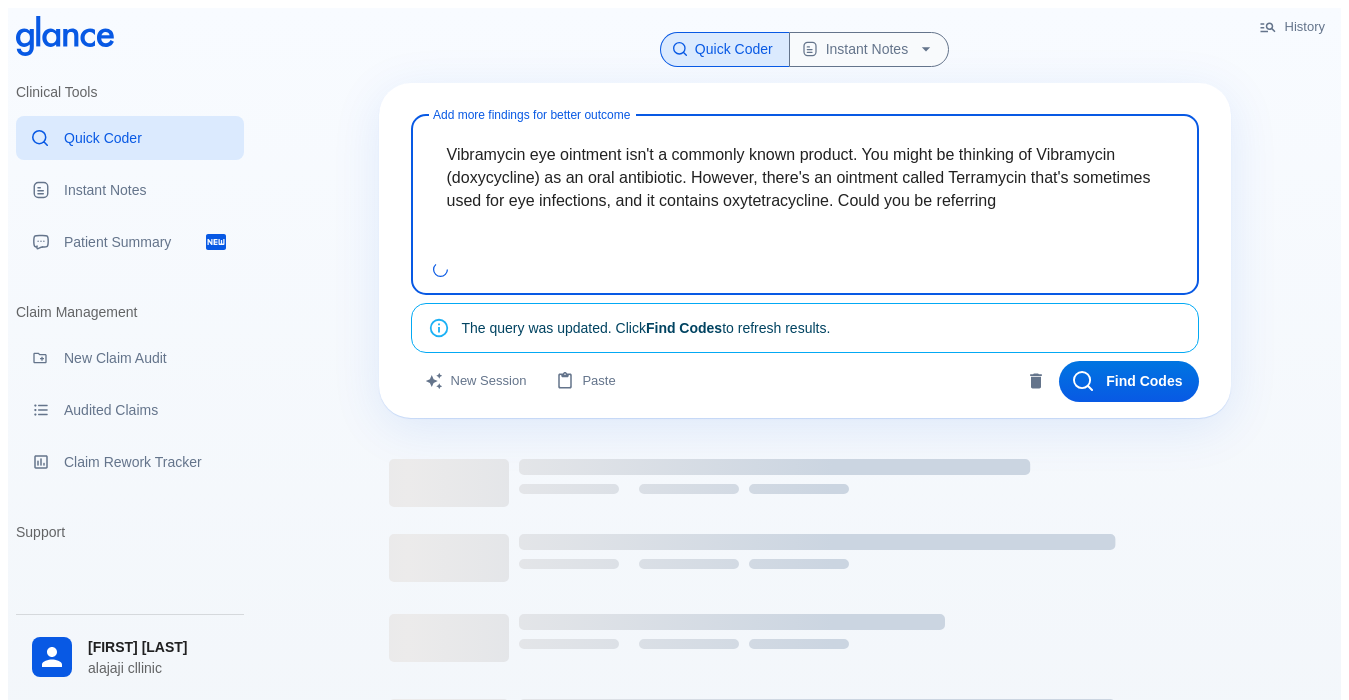 type on "Vibramycin eye ointment isn't a commonly known product. You might be thinking of Vibramycin (doxycycline) as an oral antibiotic. However, there's an ointment called Terramycin that's sometimes used for eye infections, and it contains oxytetracycline. Could you be referrin" 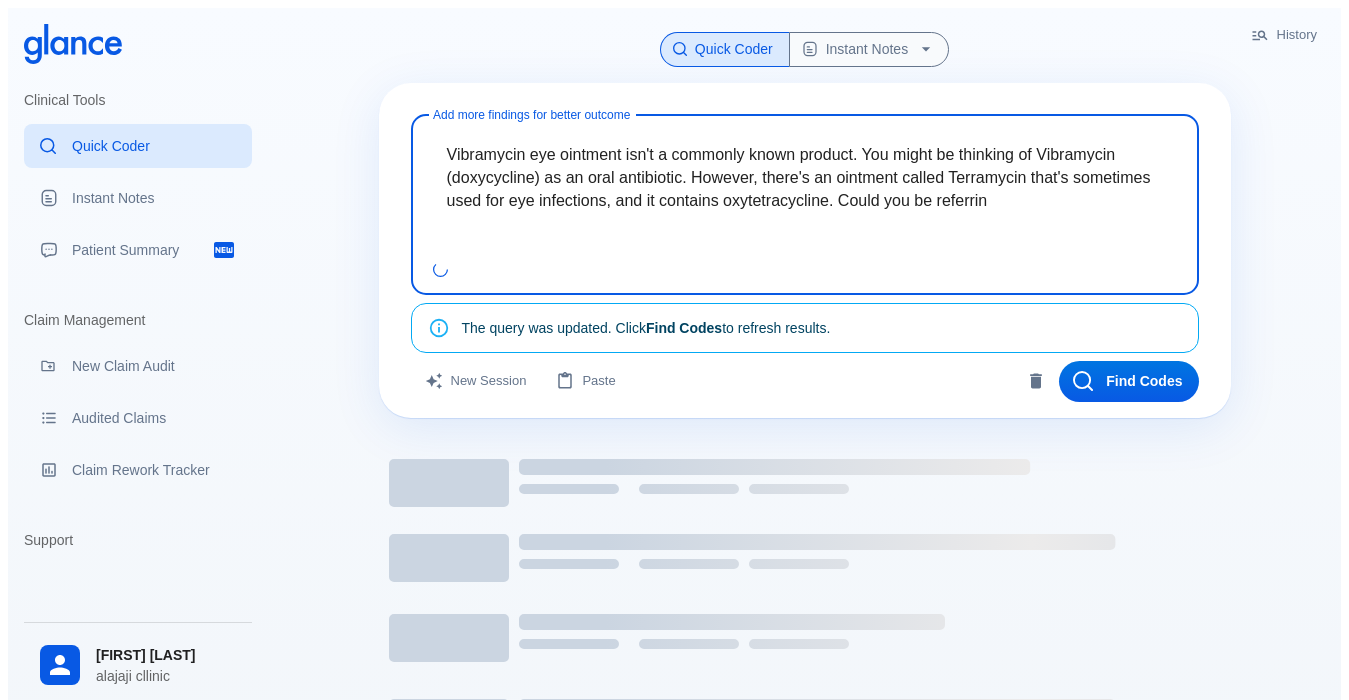drag, startPoint x: 860, startPoint y: 232, endPoint x: 426, endPoint y: 106, distance: 451.92035 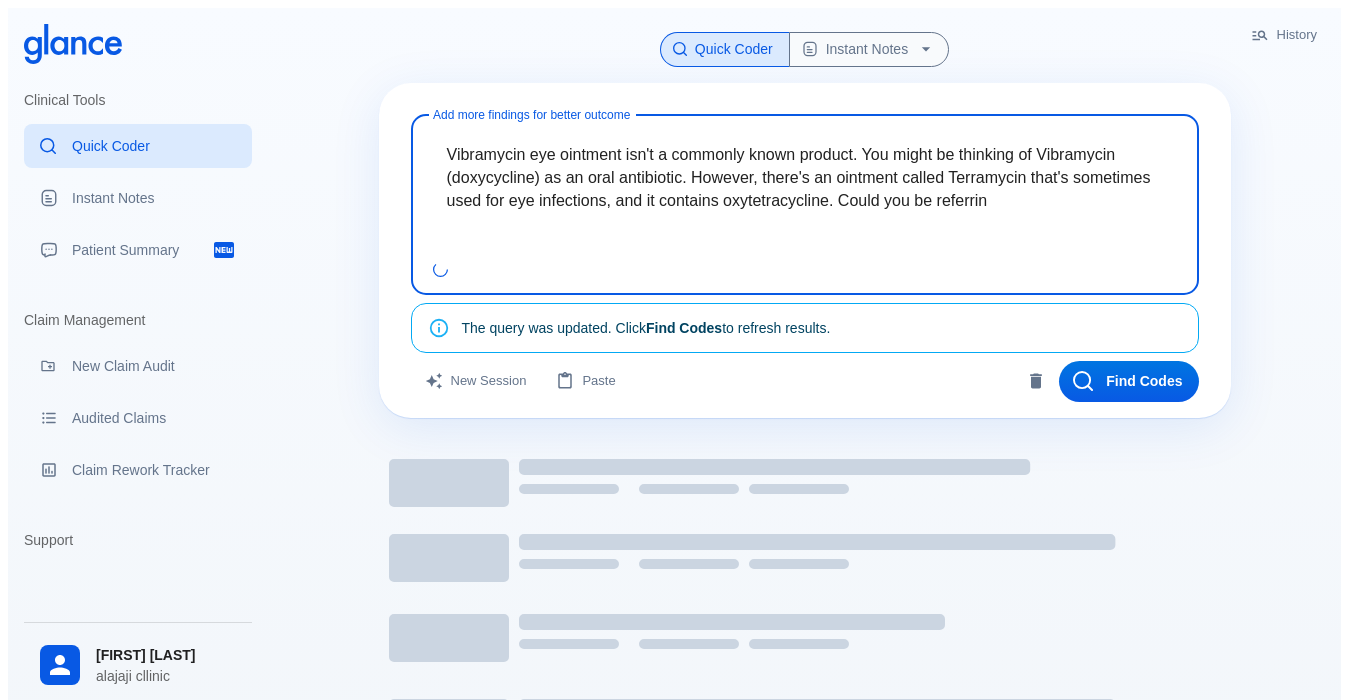 click on "Vibramycin eye ointment isn't a commonly known product. You might be thinking of Vibramycin (doxycycline) as an oral antibiotic. However, there's an ointment called Terramycin that's sometimes used for eye infections, and it contains oxytetracycline. Could you be referrin x Add more findings for better outcome" at bounding box center [805, 205] 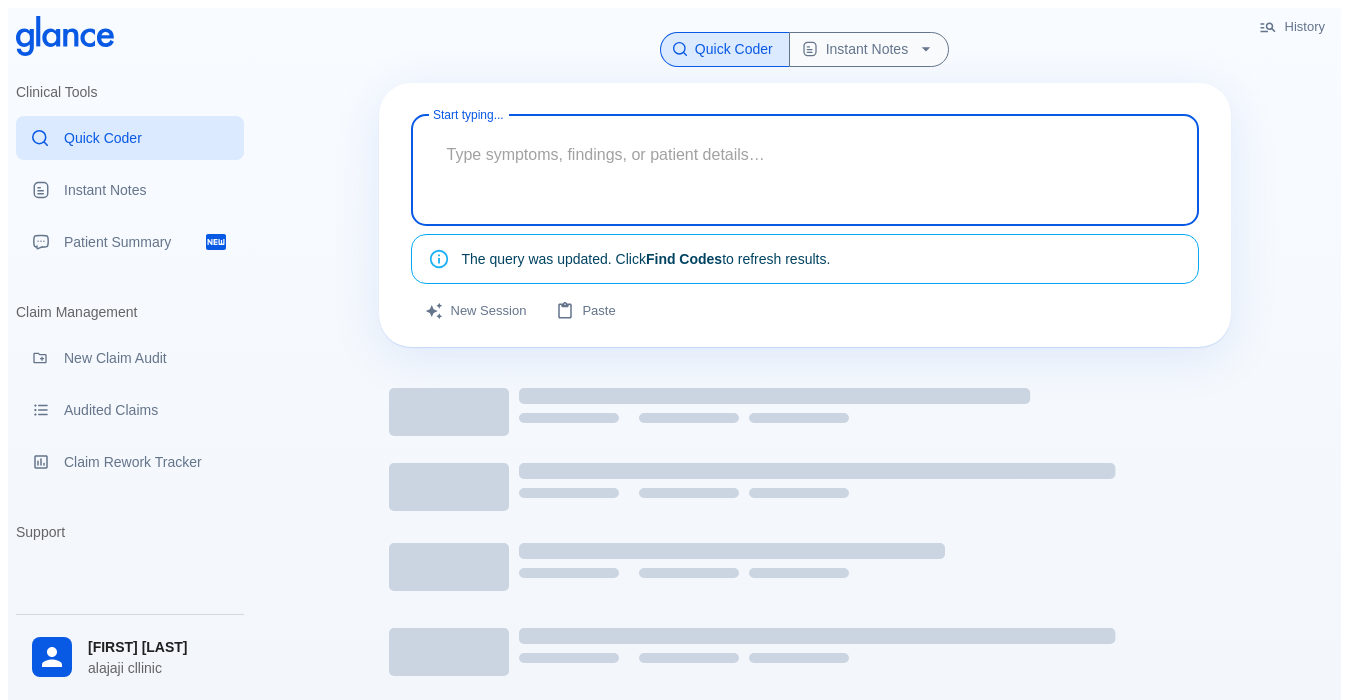 type 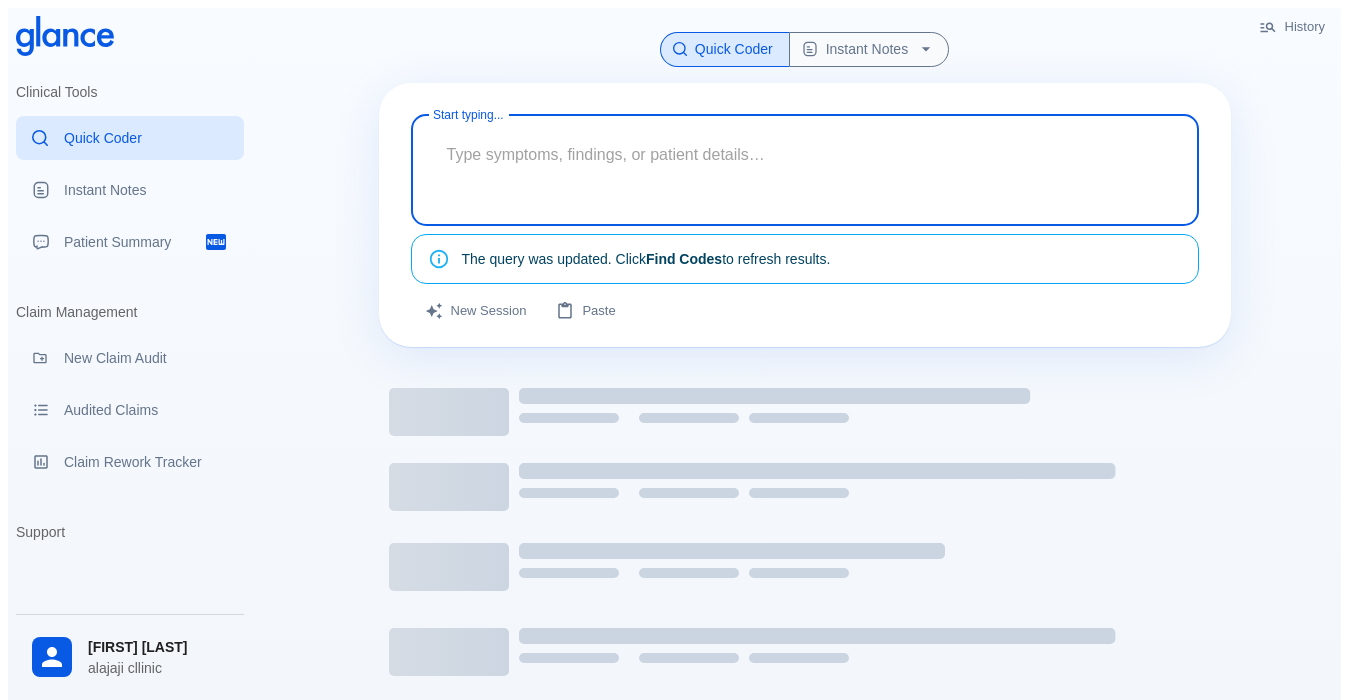paste on "Medical Condition Summary:
The patient is experiencing a severe eye infection in the left eye, accompanied by significant dryness and irritation. Due to the sensitivity and current condition of the eye, exposure to sunlight is strictly prohibited, as it may worsen the infection, increase discomfort, and delay the healing process. Protective measures and avoidance of direct sunlight are advised until full recovery." 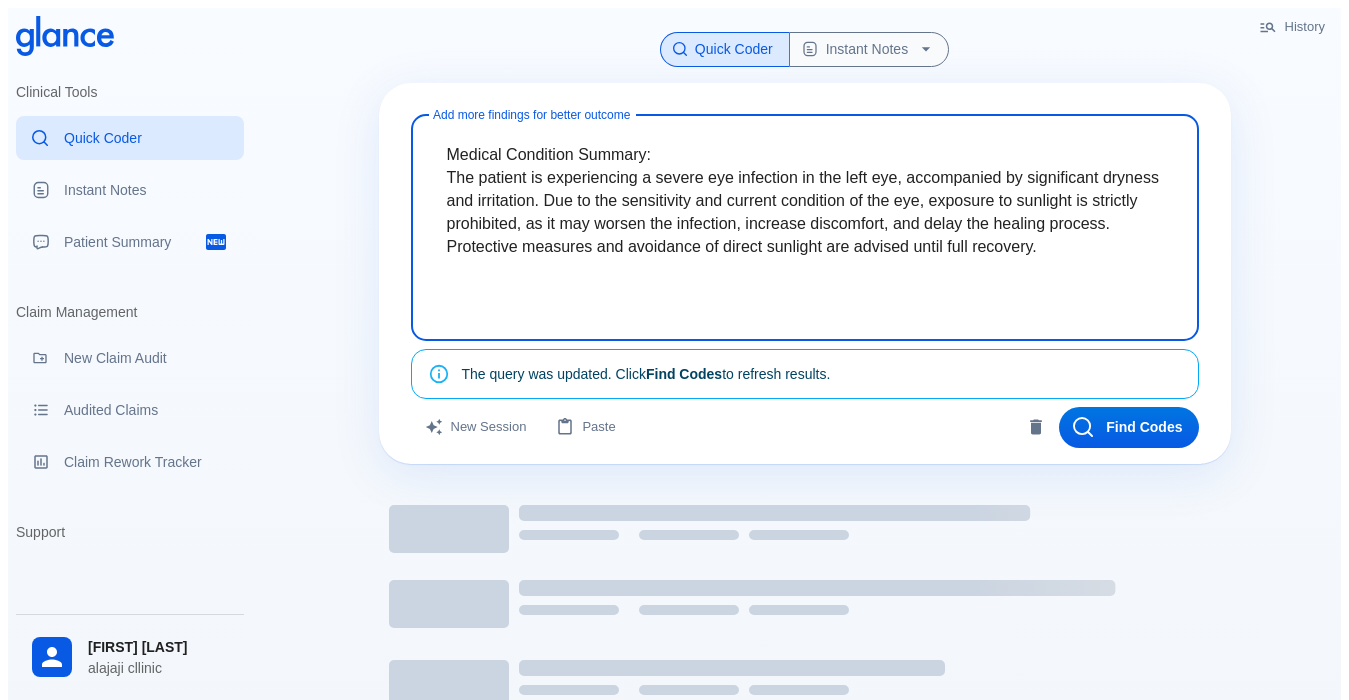 click on "Find Codes" at bounding box center [1129, 427] 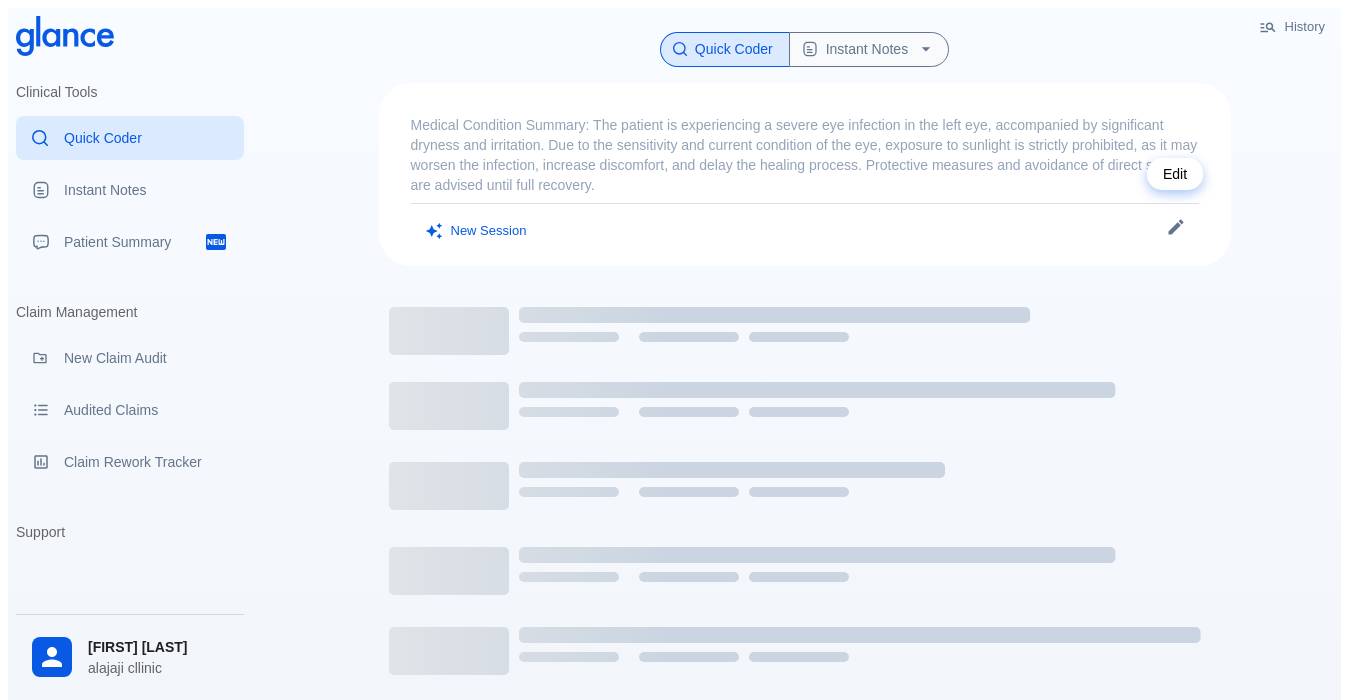 click at bounding box center (1176, 227) 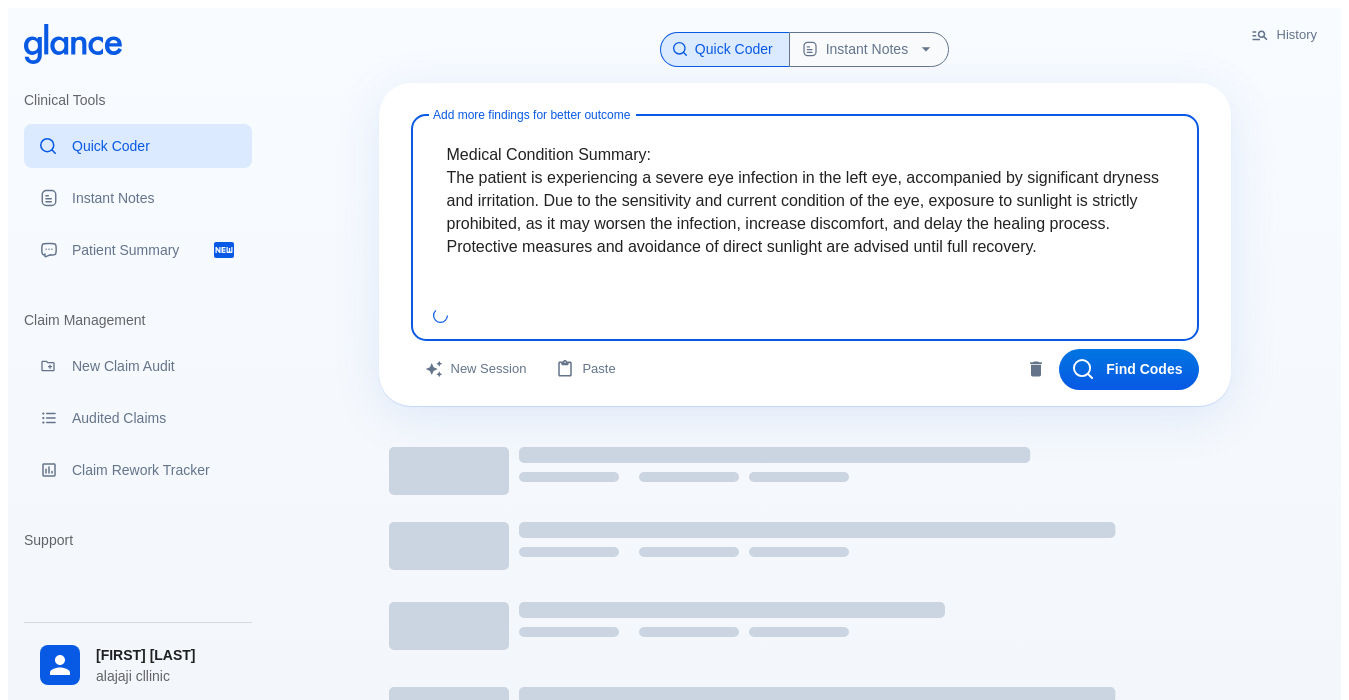 drag, startPoint x: 699, startPoint y: 149, endPoint x: 495, endPoint y: 136, distance: 204.4138 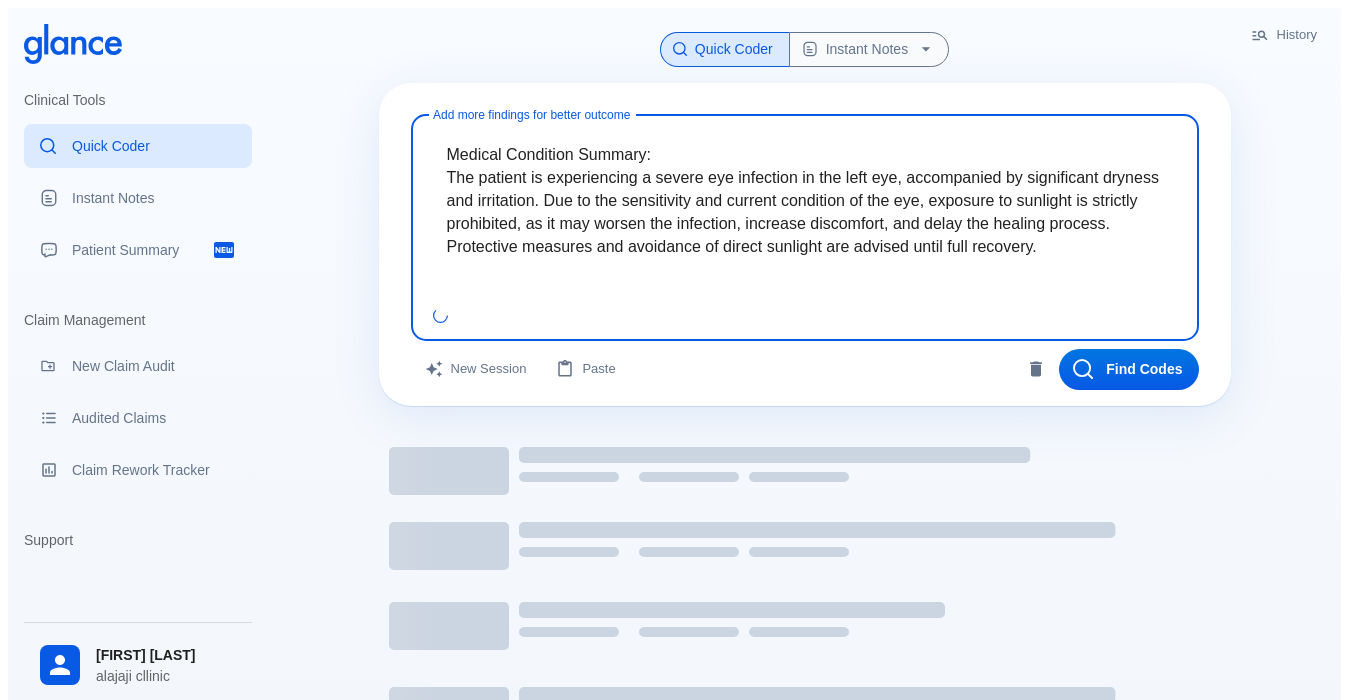 click on "Medical Condition Summary:
The patient is experiencing a severe eye infection in the left eye, accompanied by significant dryness and irritation. Due to the sensitivity and current condition of the eye, exposure to sunlight is strictly prohibited, as it may worsen the infection, increase discomfort, and delay the healing process. Protective measures and avoidance of direct sunlight are advised until full recovery." at bounding box center (805, 212) 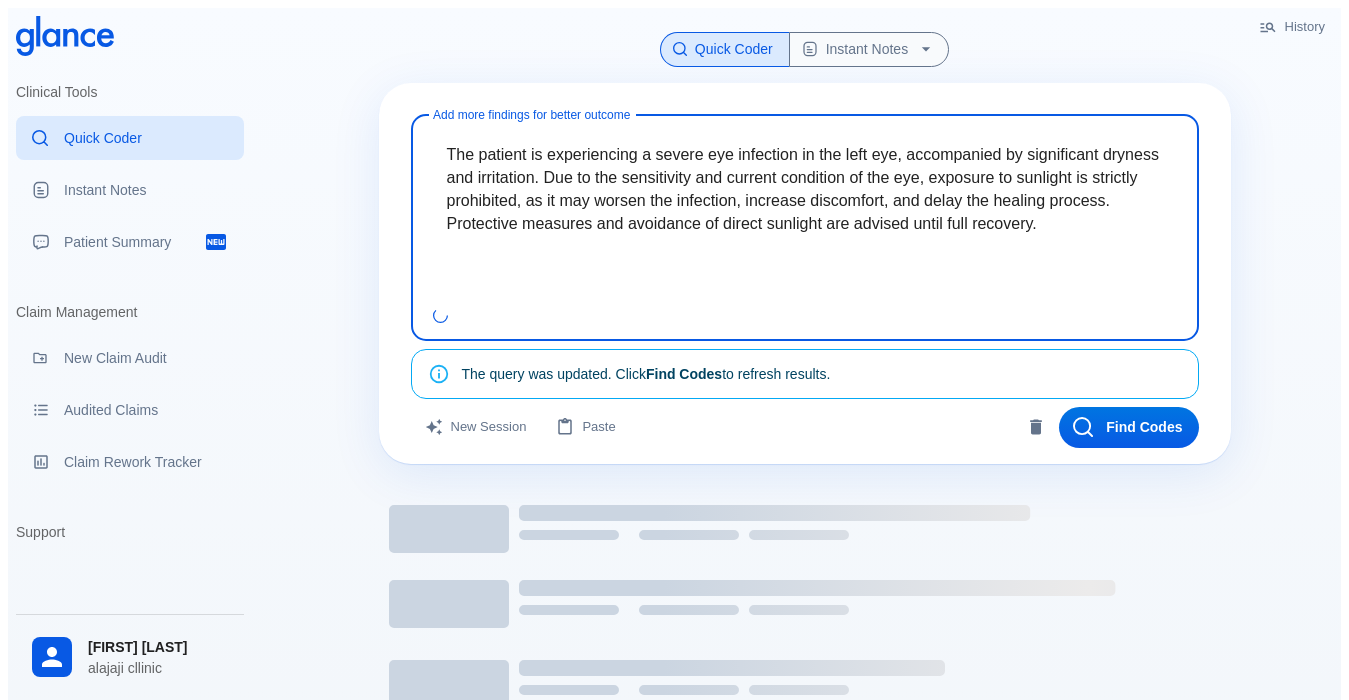 click on "The patient is experiencing a severe eye infection in the left eye, accompanied by significant dryness and irritation. Due to the sensitivity and current condition of the eye, exposure to sunlight is strictly prohibited, as it may worsen the infection, increase discomfort, and delay the healing process. Protective measures and avoidance of direct sunlight are advised until full recovery." at bounding box center [805, 212] 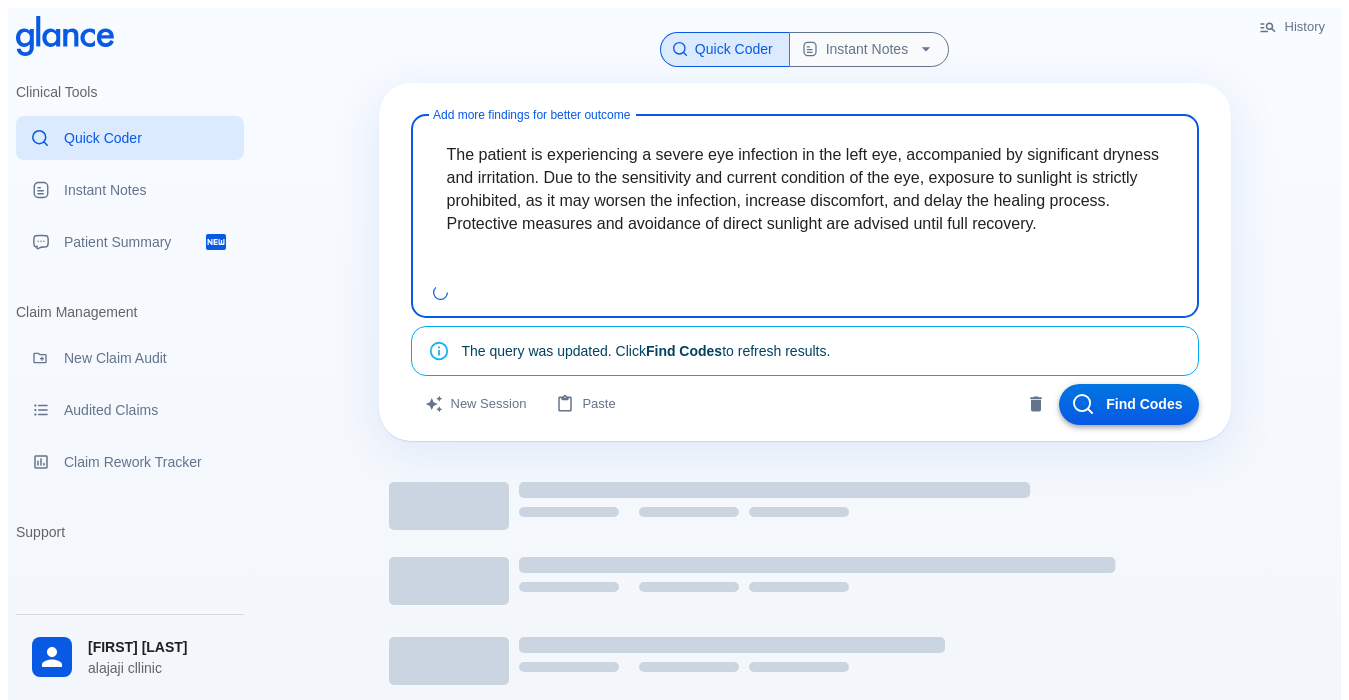 click on "Find Codes" at bounding box center (1129, 404) 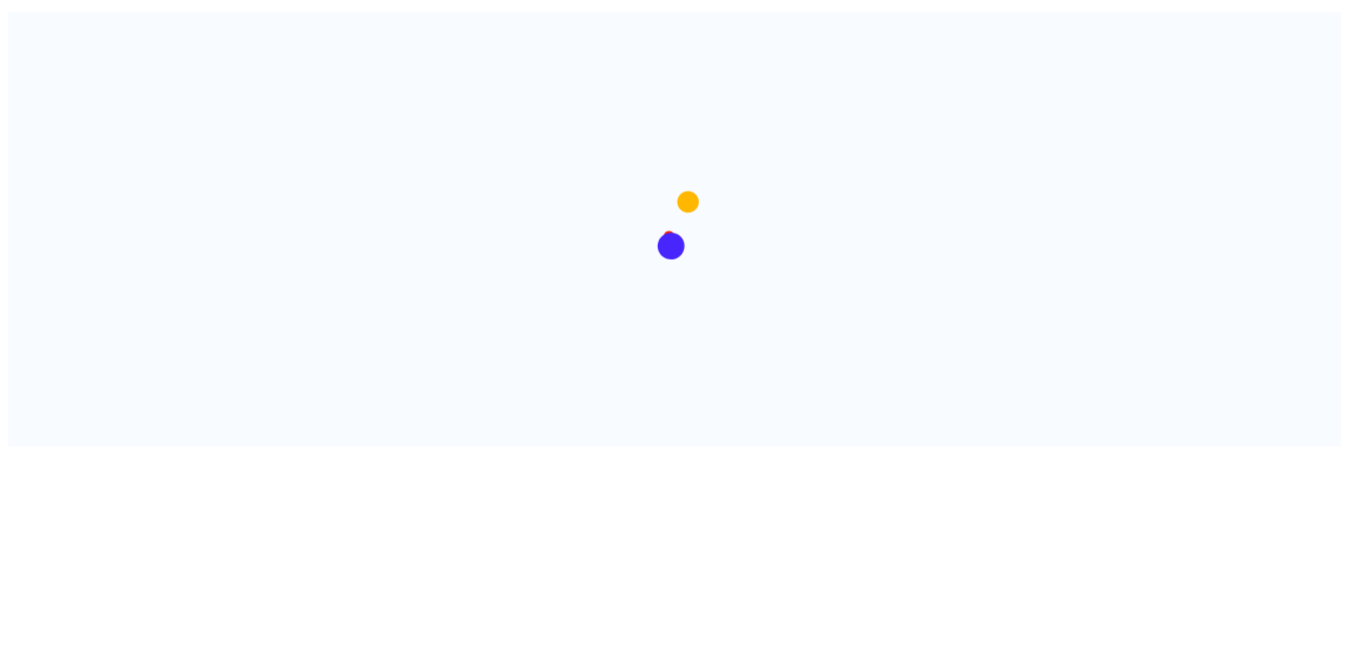 scroll, scrollTop: 0, scrollLeft: 0, axis: both 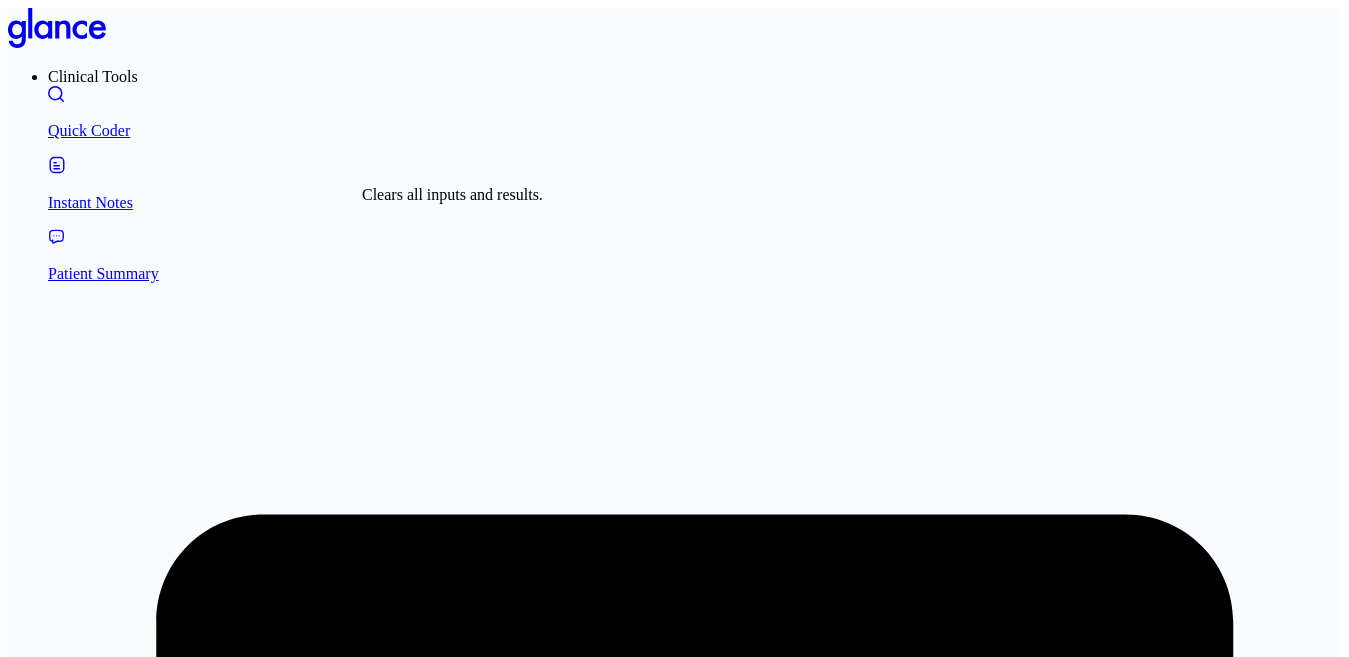 click on "New Session" at bounding box center [55, 3804] 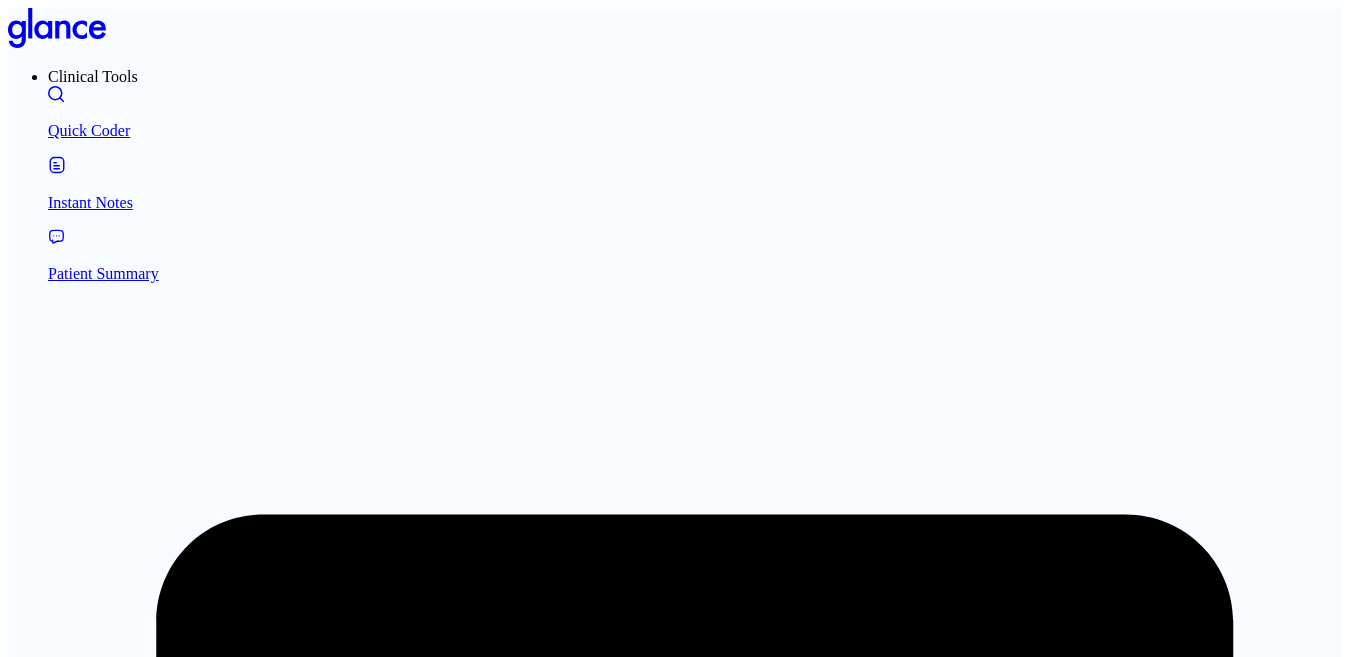 drag, startPoint x: 578, startPoint y: 457, endPoint x: 589, endPoint y: 458, distance: 11.045361 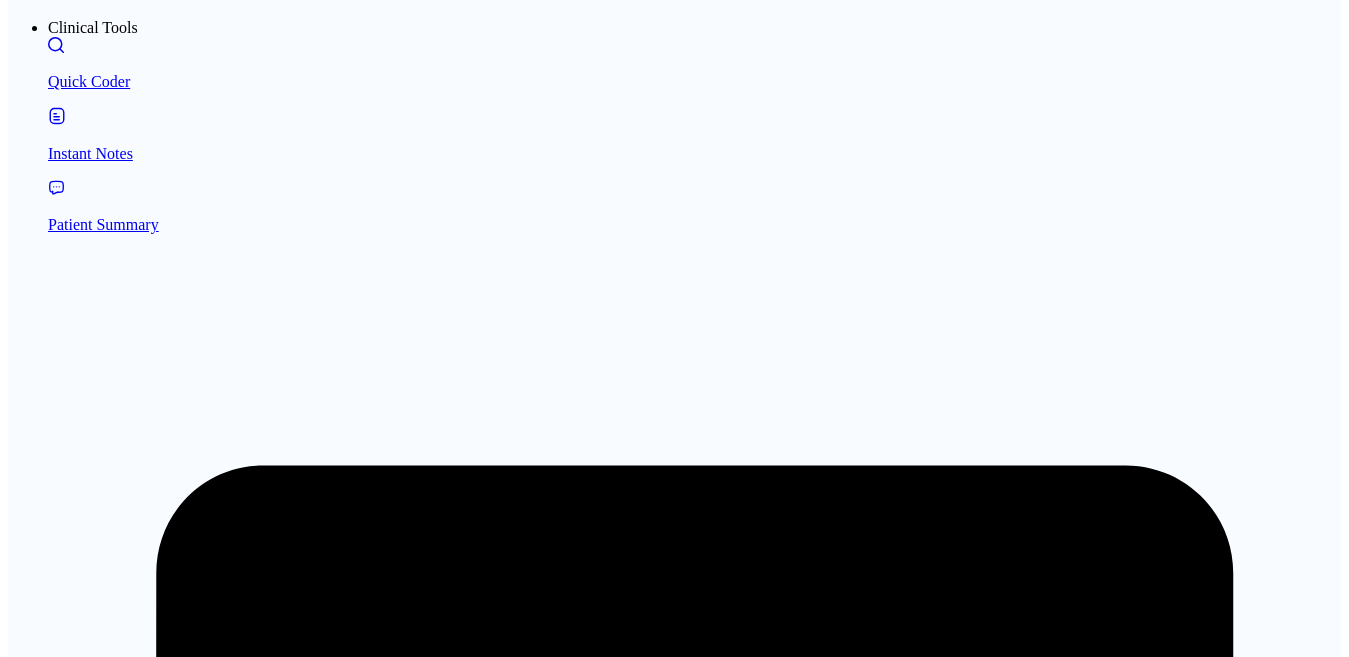 scroll, scrollTop: 74, scrollLeft: 0, axis: vertical 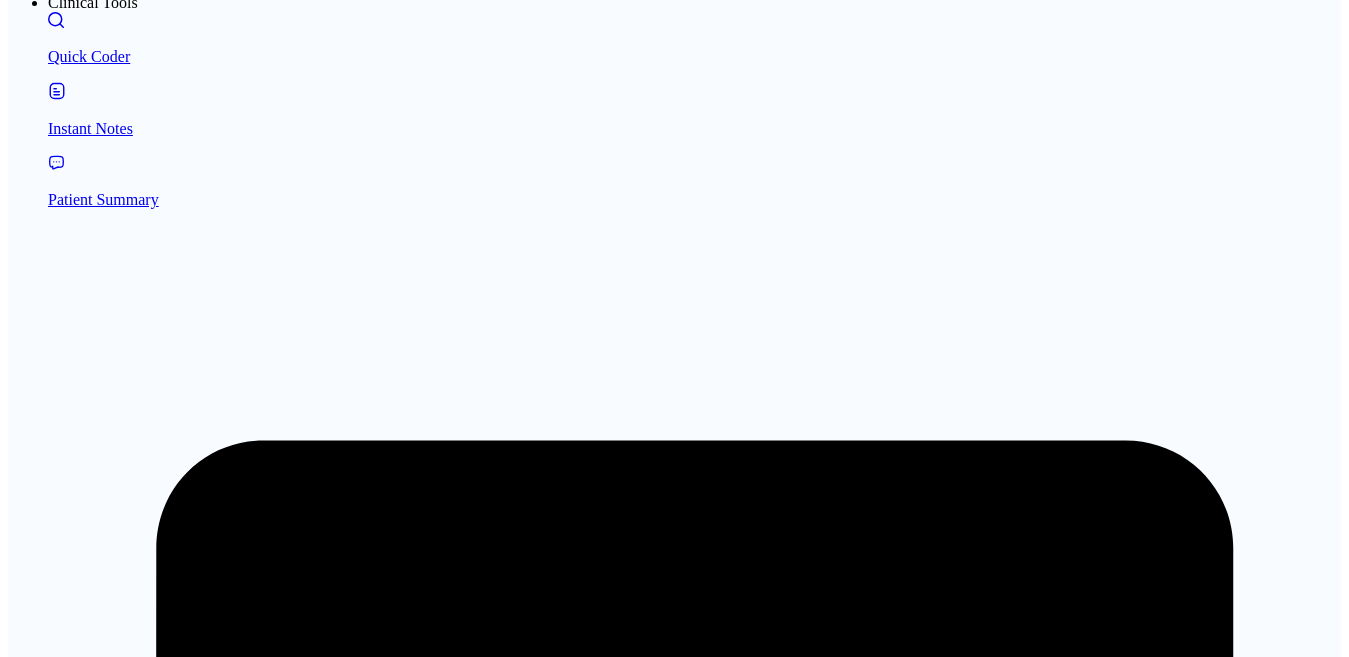 click on "Medical Condition Summary:
The patient is experiencing a severe eye infection in the left eye, accompanied by significant dryness and irritation. Due to the sensitivity and current condition of the eye, exposure to sunlight is strictly prohibited, as it may worsen the infection, increase discomfort, and delay the healing process. Protective measures and avoidance of direct sunlight are advised until full recovery." at bounding box center [81, 5157] 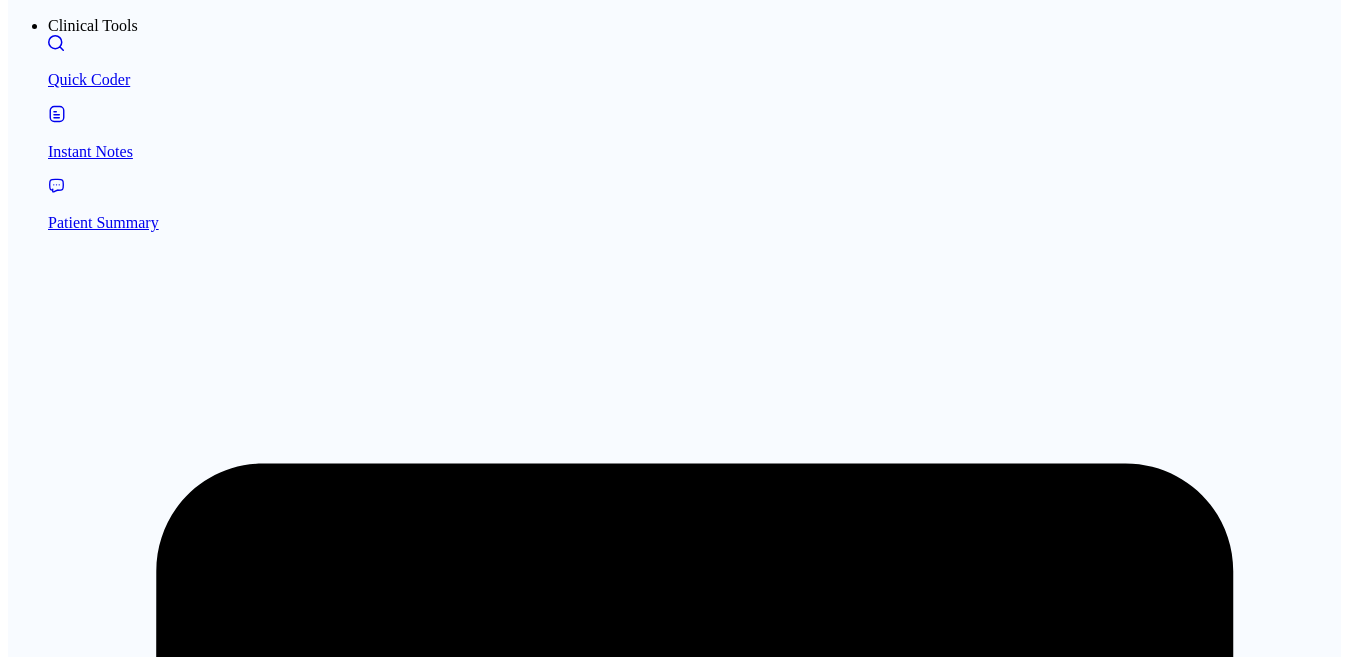 type on "The patient is experiencing a severe eye infection in the left eye, accompanied by significant dryness and irritation. Due to the sensitivity and current condition of the eye, exposure to sunlight is strictly prohibited, as it may worsen the infection, increase discomfort, and delay the healing process. Protective measures and avoidance of direct sunlight are advised until full recovery." 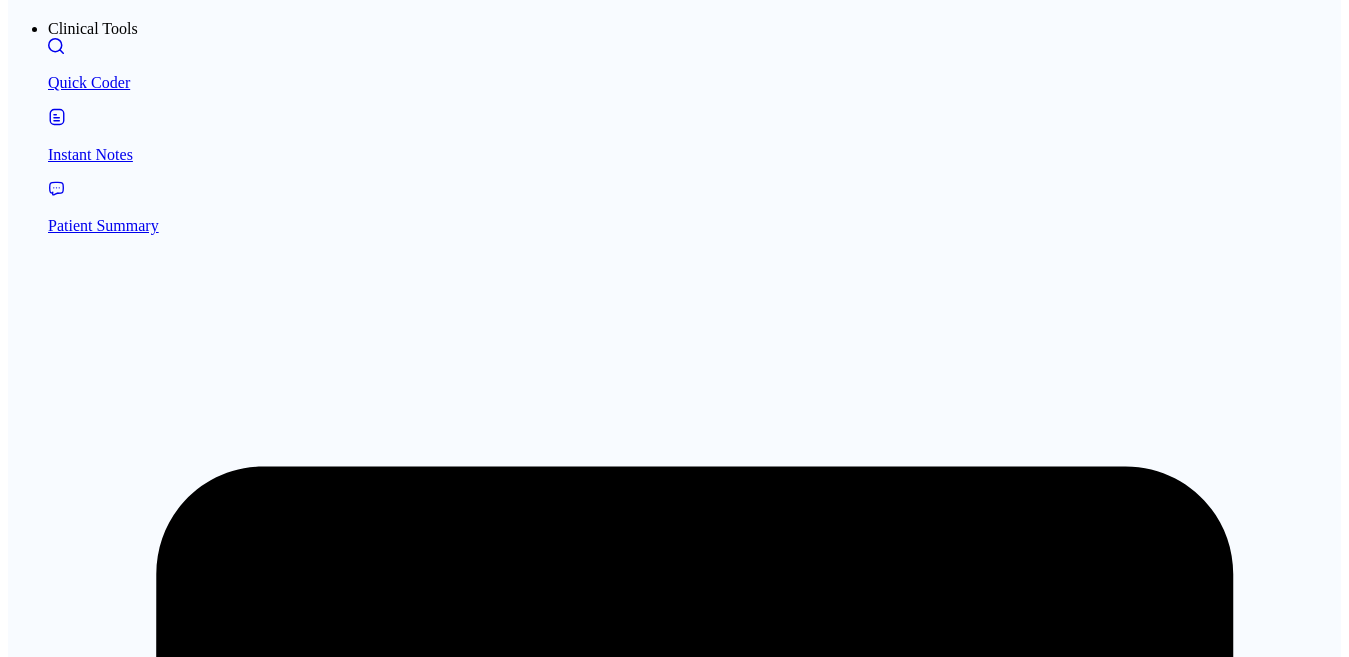 click on "x Start typing..." at bounding box center [674, 5145] 